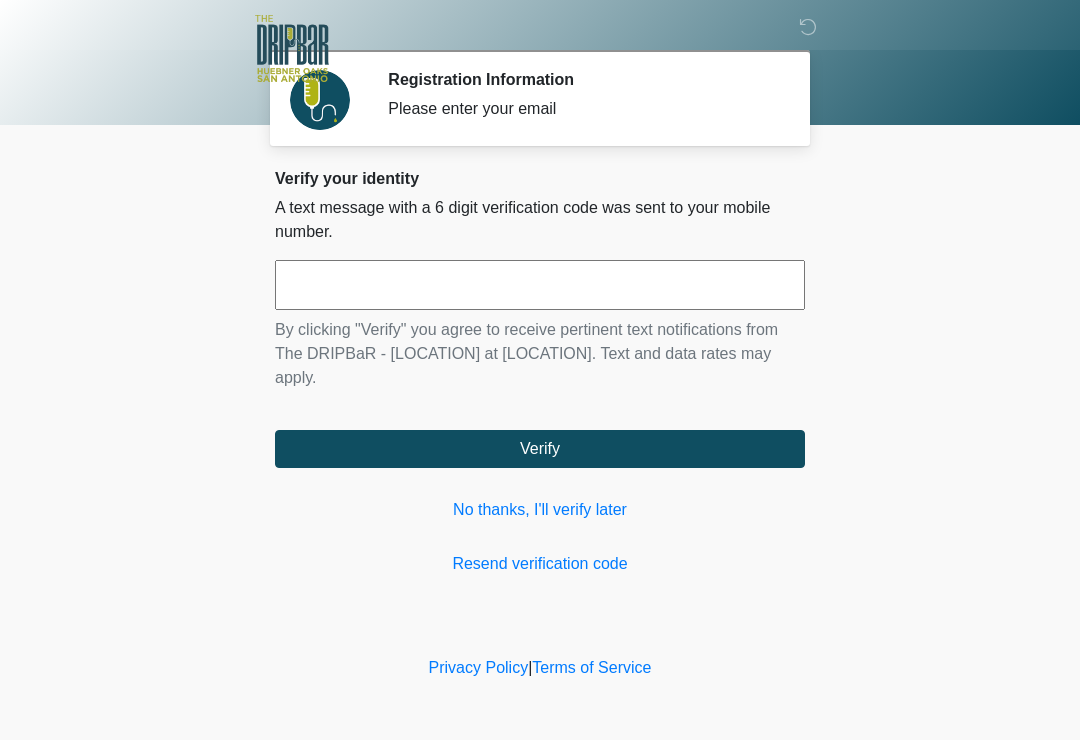 scroll, scrollTop: 0, scrollLeft: 0, axis: both 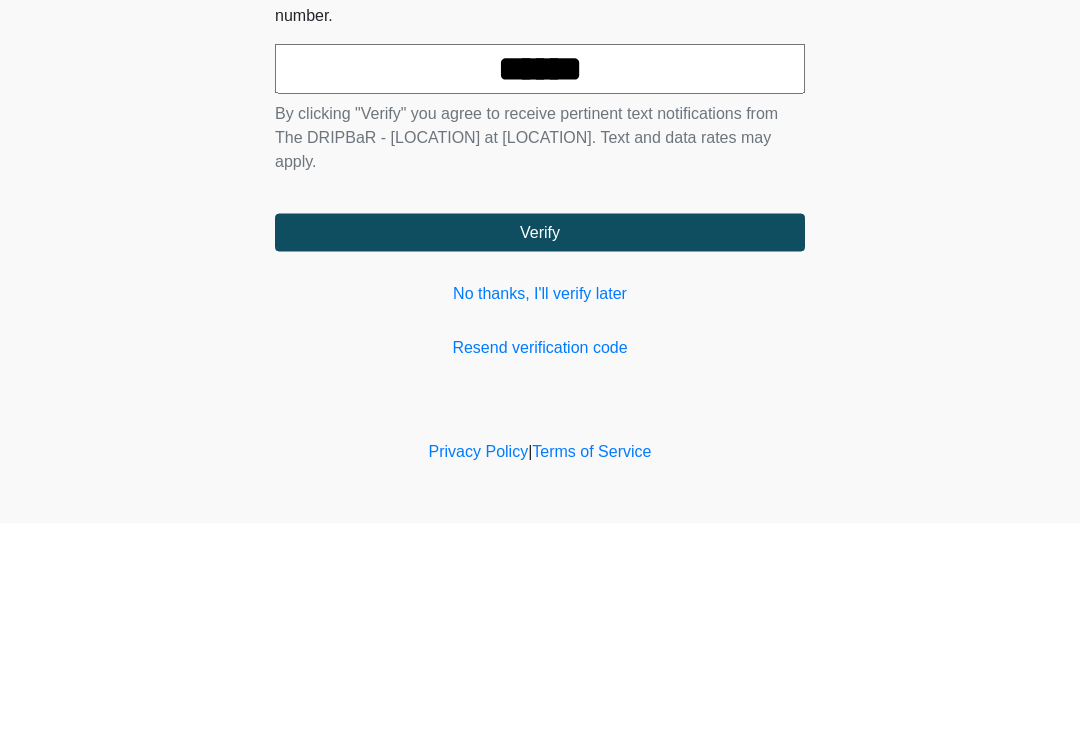 type on "******" 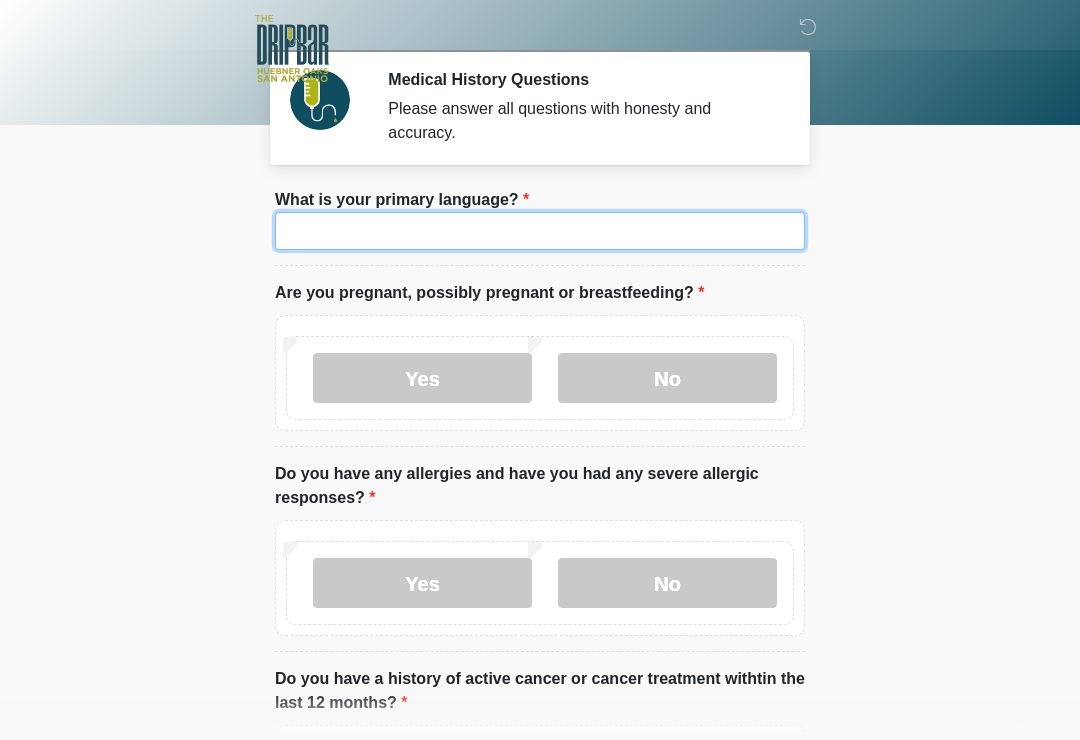 click on "What is your primary language?" at bounding box center [540, 231] 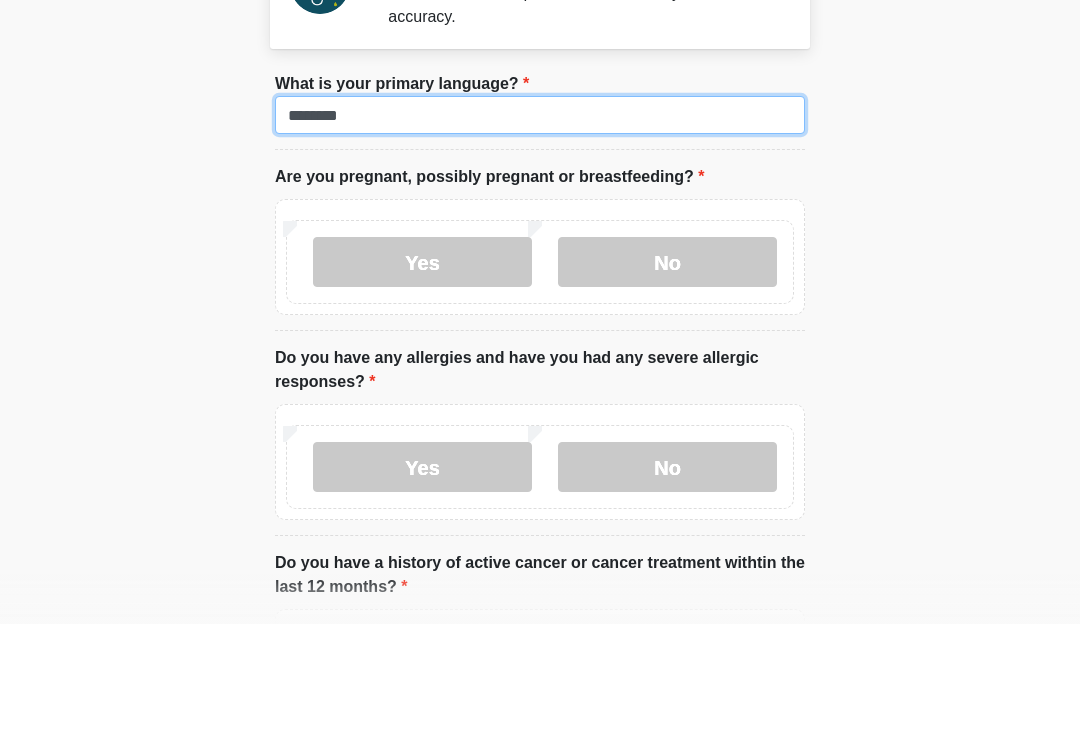 type on "*******" 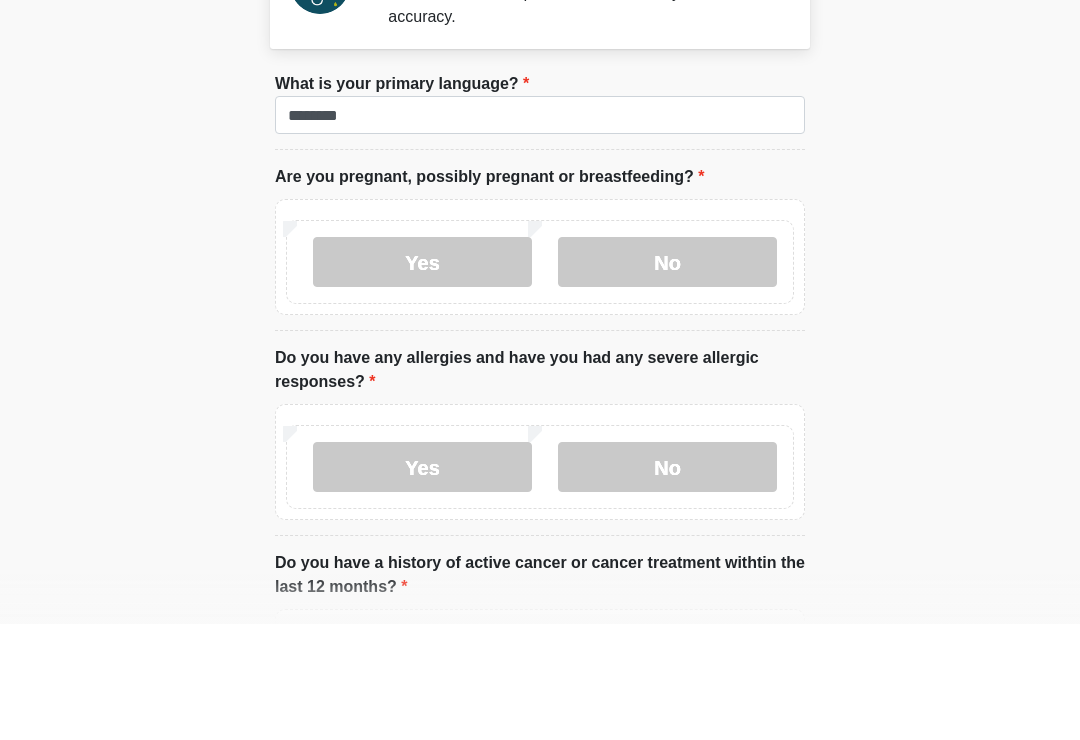 click on "No" at bounding box center (667, 378) 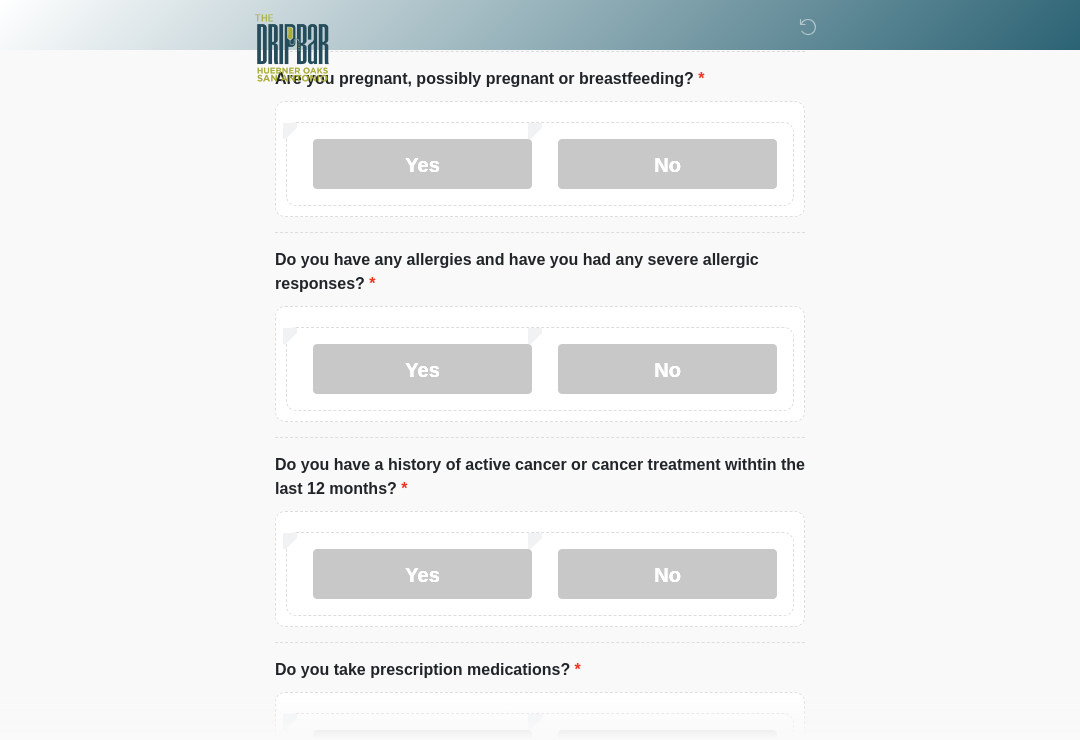 scroll, scrollTop: 219, scrollLeft: 0, axis: vertical 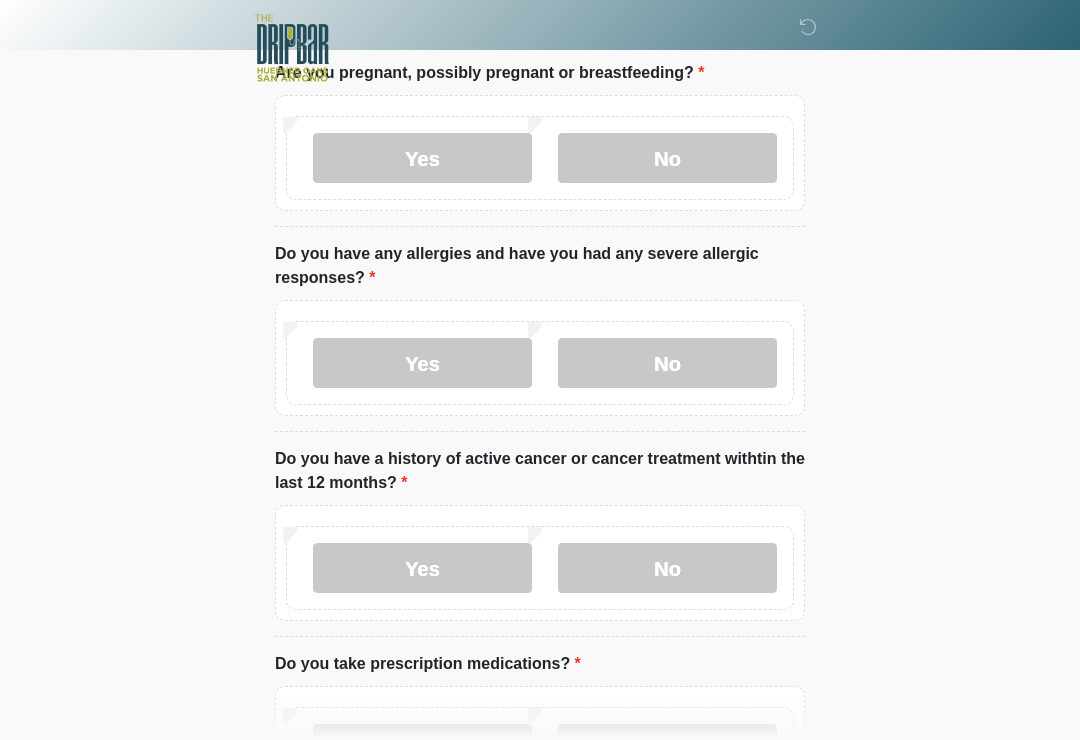 click on "Yes" at bounding box center (422, 364) 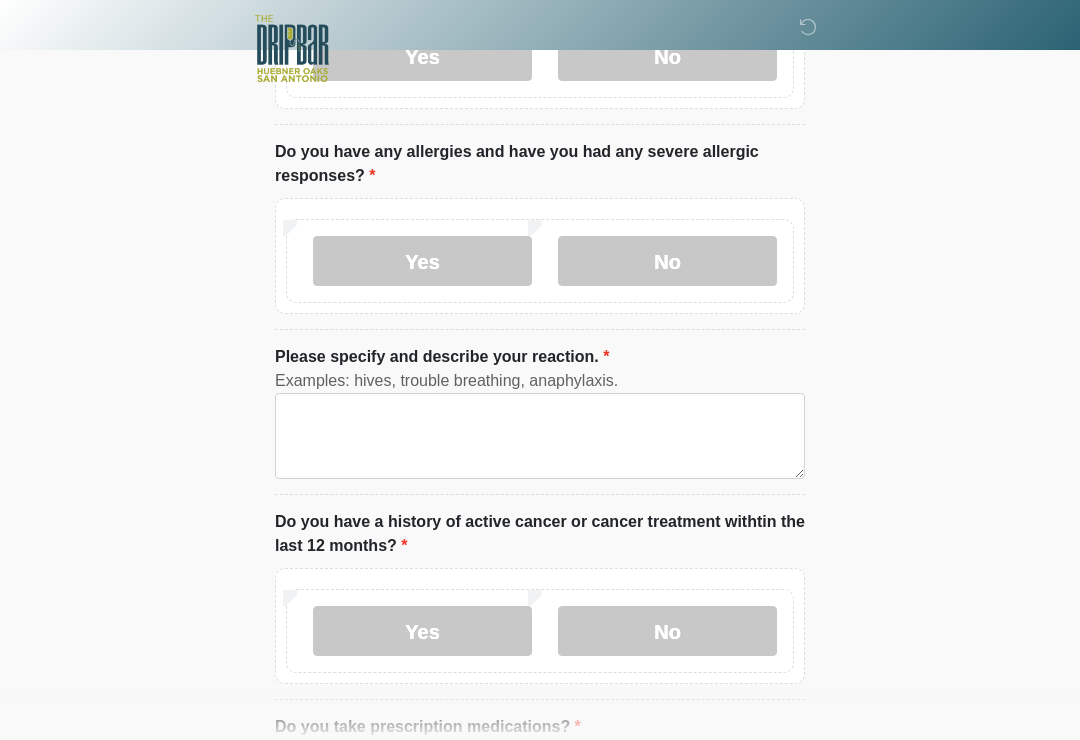 scroll, scrollTop: 325, scrollLeft: 0, axis: vertical 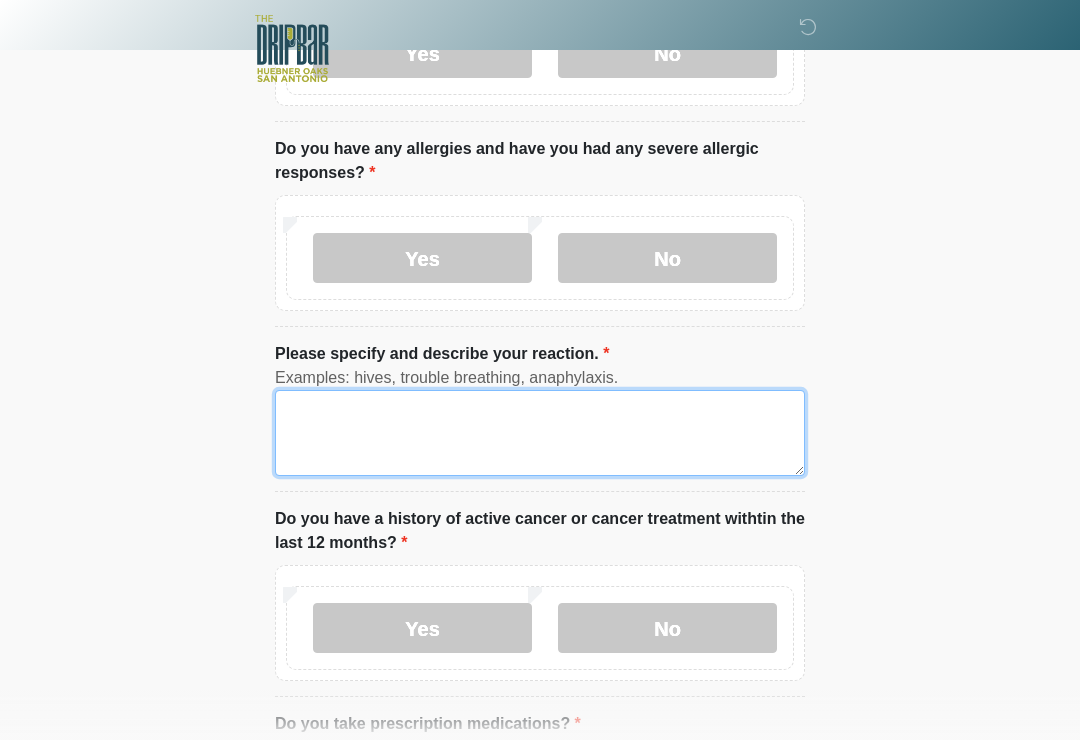 click on "Please specify and describe your reaction." at bounding box center (540, 433) 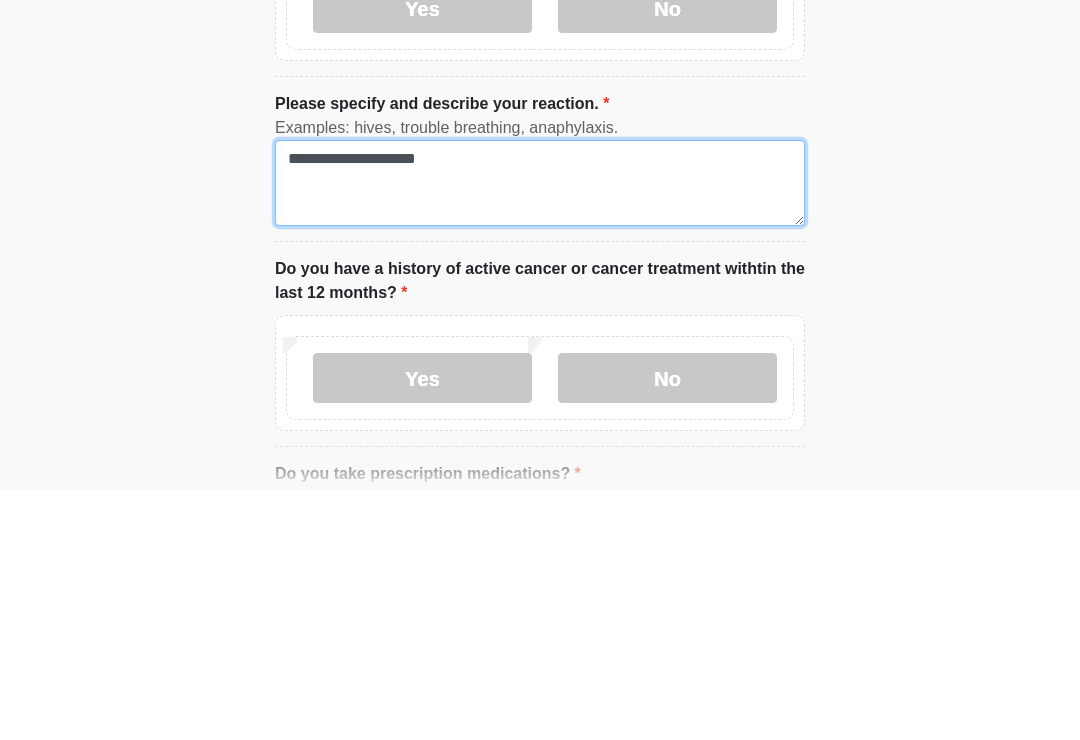 click on "**********" at bounding box center [540, 433] 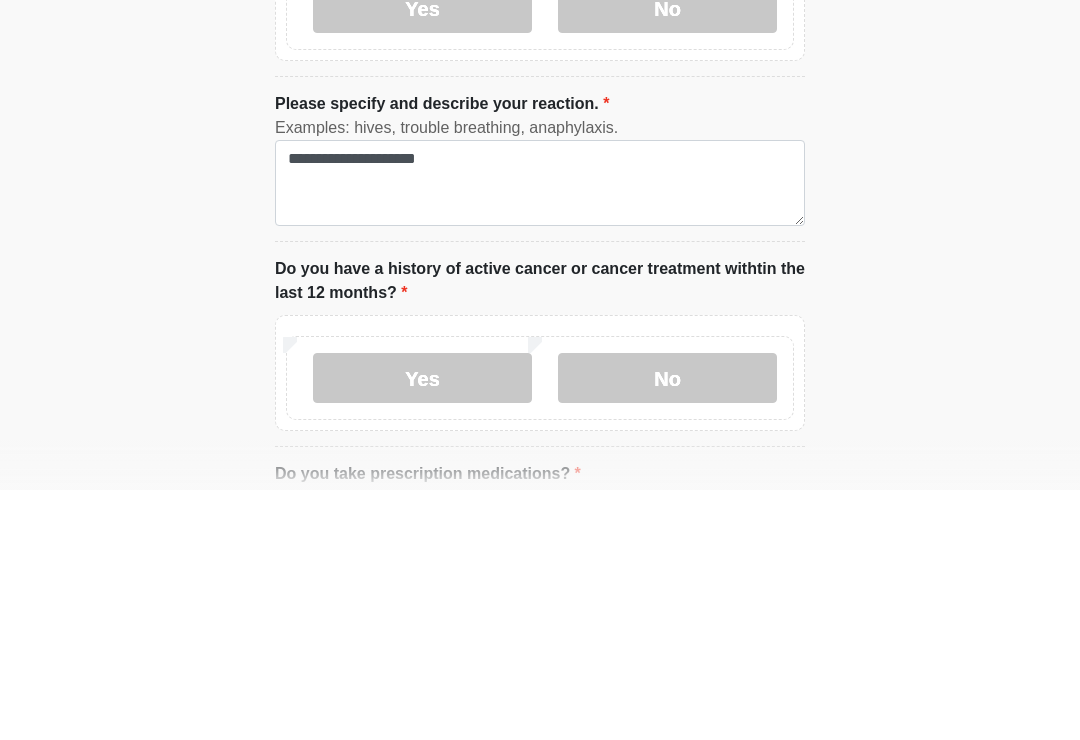 click on "‎ ‎ ‎ ‎
Medical History Questions
Please answer all questions with honesty and accuracy.
Please connect to Wi-Fi now   Provide us with your contact info  Answer some questions about your medical history  Complete a video call with one of our providers
This is the beginning of your  virtual Good Faith Exam .  ﻿﻿﻿﻿﻿﻿﻿﻿ This step is necessary to provide official medical clearance and documentation for your upcoming treatment(s).   ﻿﻿﻿﻿﻿﻿To begin, ﻿﻿﻿﻿﻿﻿ press the continue button below and answer all questions with honesty.
Continue
Please be sure your device is connected to a Wi-Fi Network for quicker service.  .
Continue" at bounding box center [540, 45] 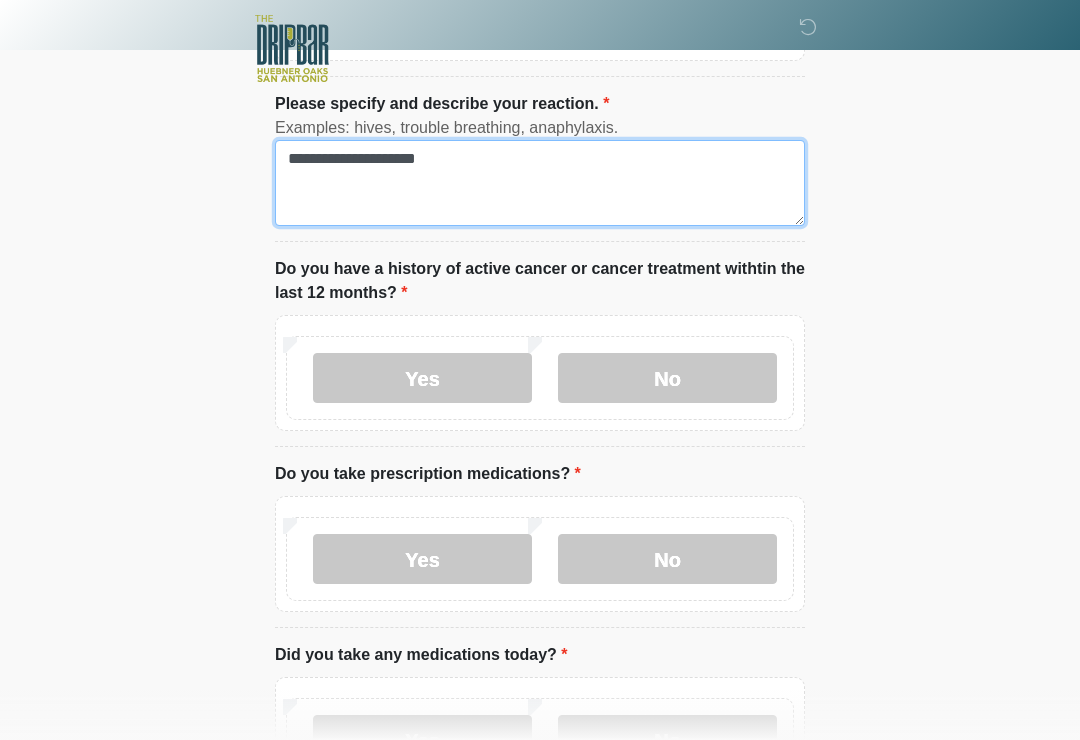 click on "**********" at bounding box center [540, 183] 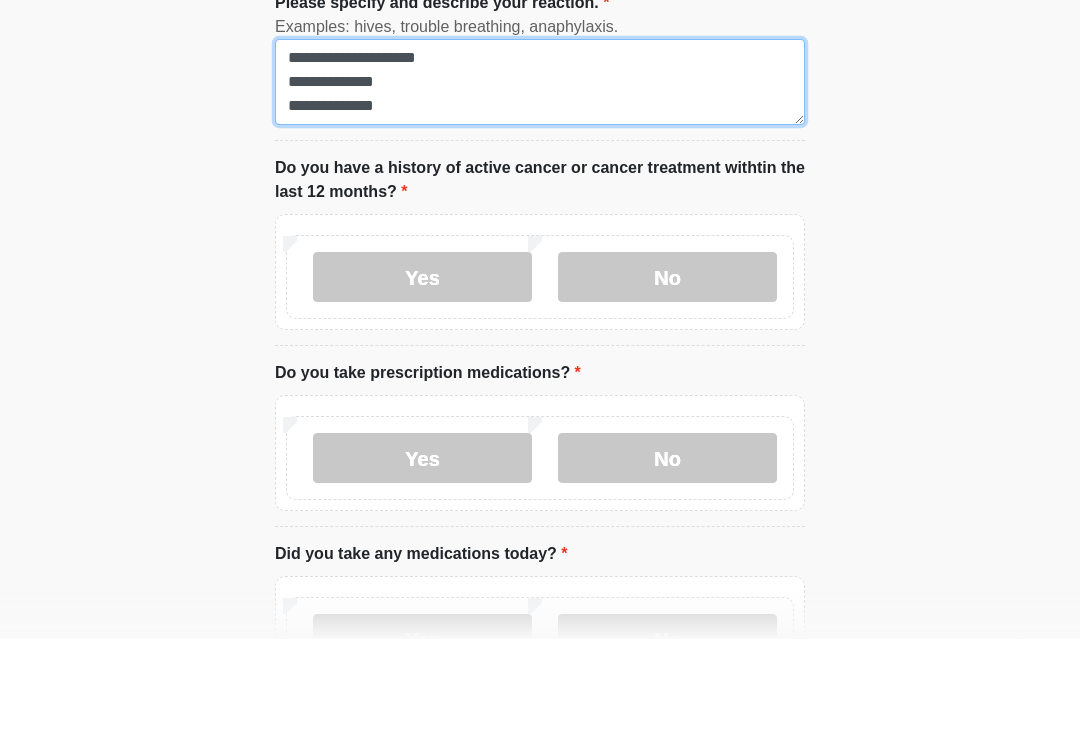 type on "[MASKED]
[MASKED]
[MASKED]" 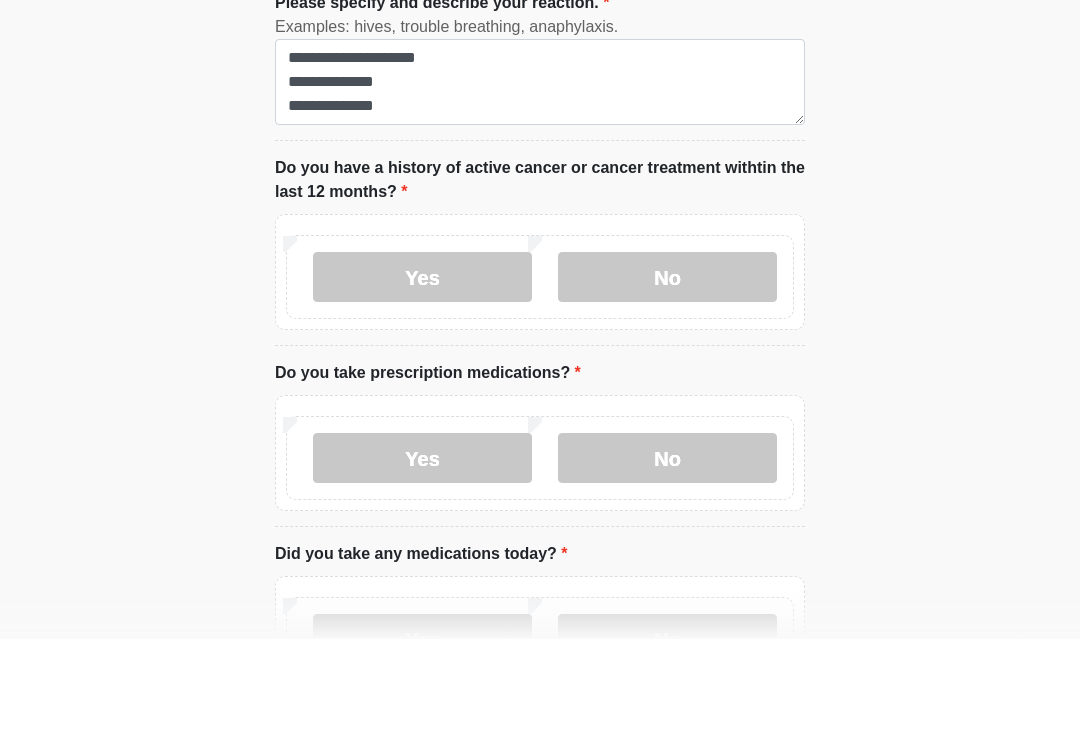 click on "No" at bounding box center (667, 378) 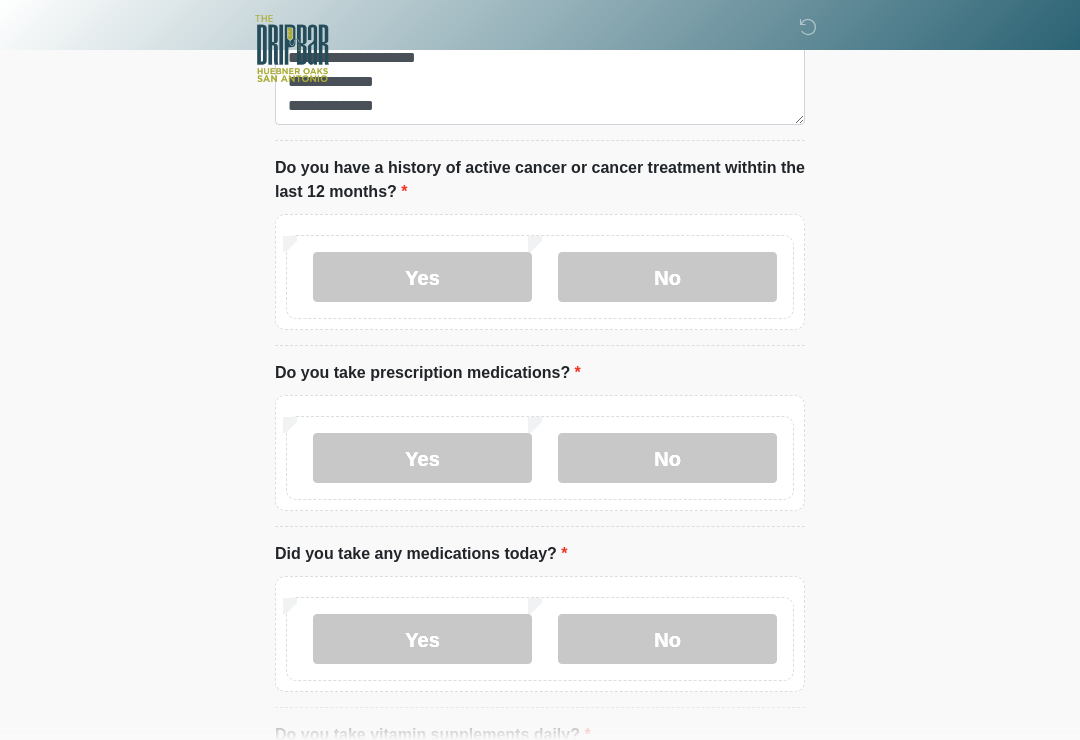 click on "Yes" at bounding box center [422, 458] 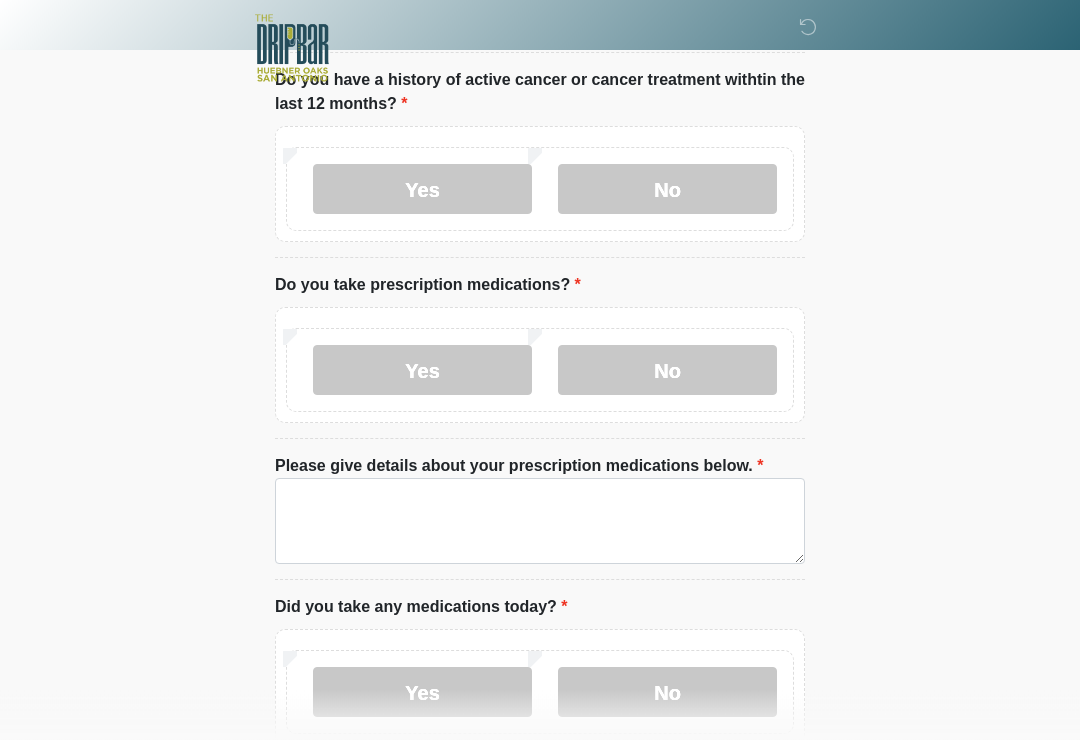 scroll, scrollTop: 764, scrollLeft: 0, axis: vertical 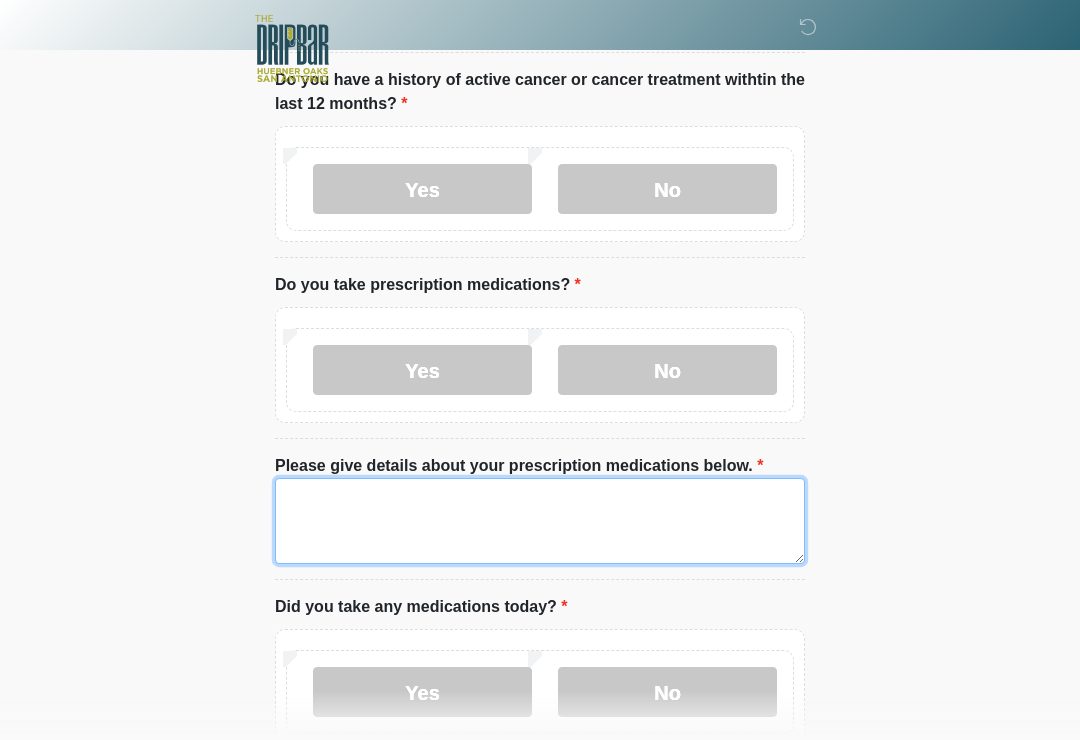 click on "Please give details about your prescription medications below." at bounding box center [540, 521] 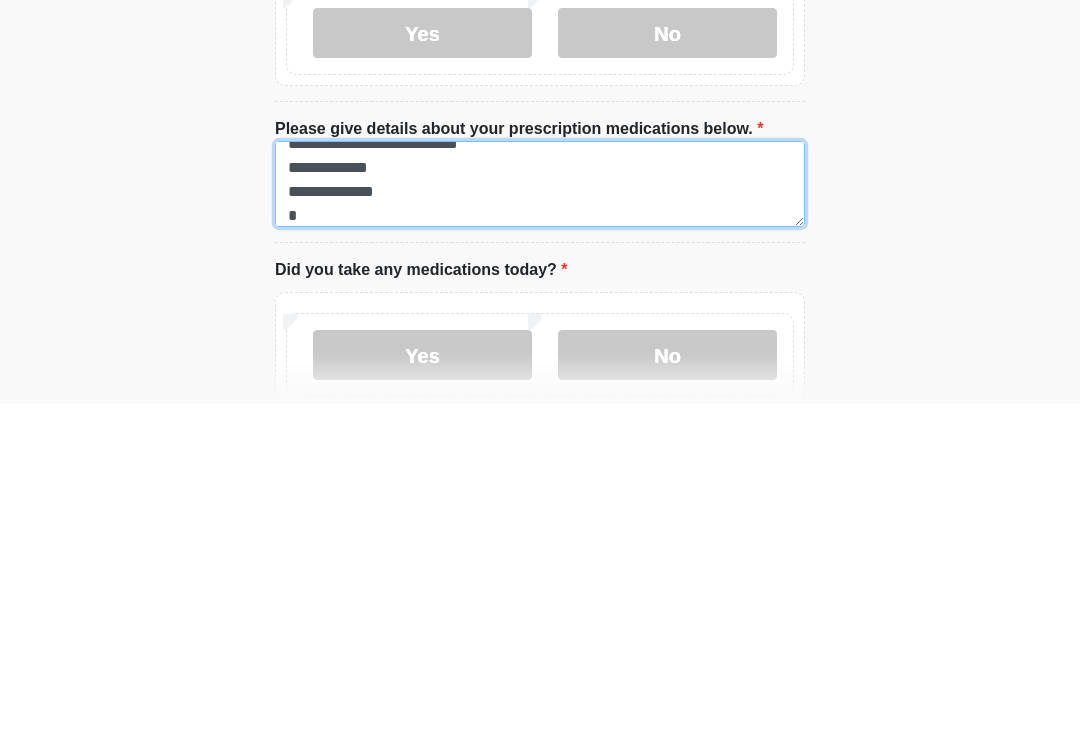 scroll, scrollTop: 280, scrollLeft: 0, axis: vertical 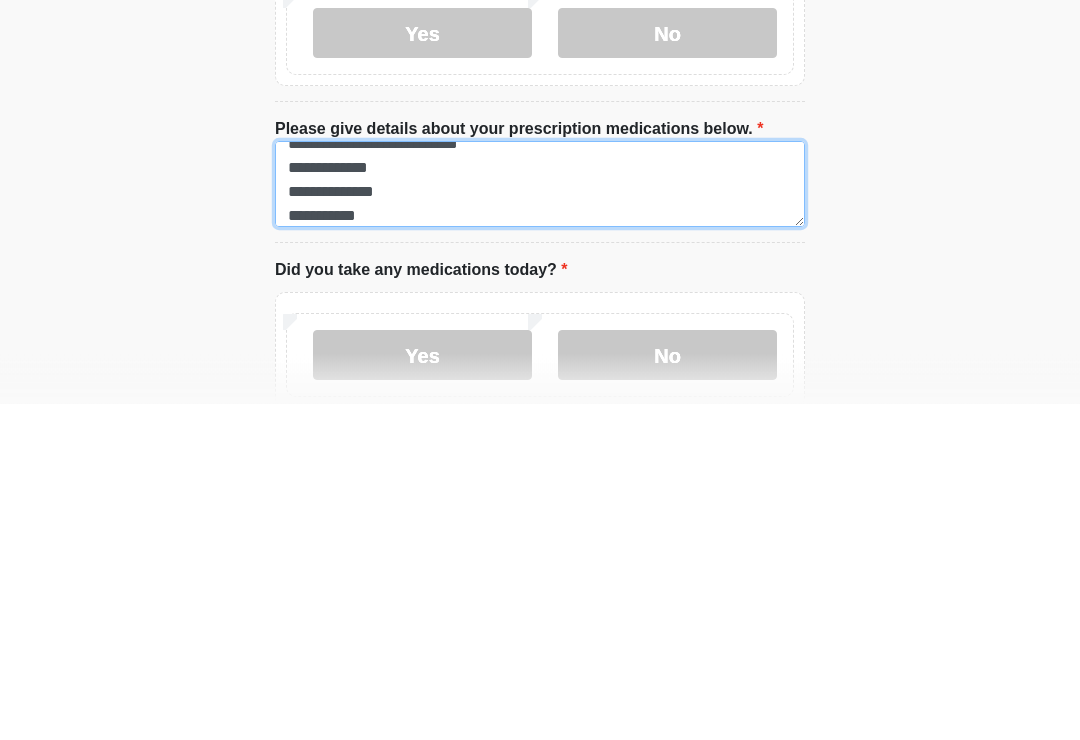 click on "[MASKED]
[MASKED]
[MASKED]
[MASKED]
[MASKED]
[MASKED]
[MASKED]
[MASKED]
[MASKED]
[MASKED]
[MASKED]
[MASKED]
[MASKED]
[MASKED]
[MASKED]
[MASKED]" at bounding box center [540, 521] 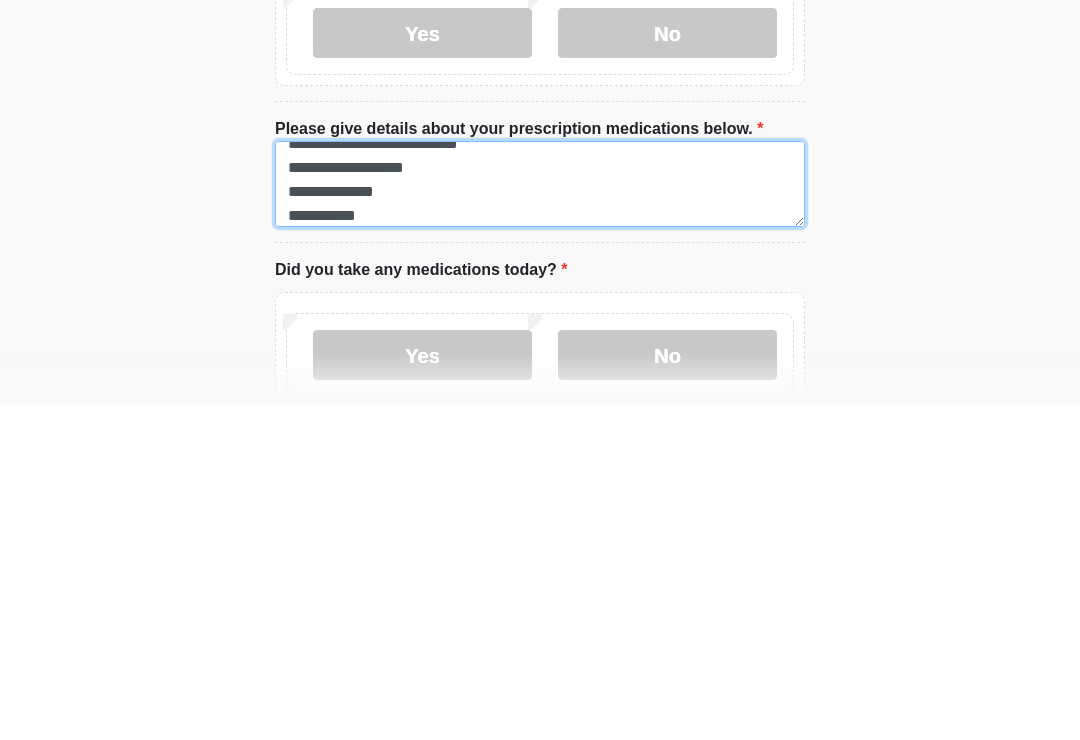 click on "[MASKED]
[MASKED]
[MASKED]
[MASKED]
[MASKED]
[MASKED]
[MASKED]
[MASKED]
[MASKED]
[MASKED]
[MASKED]
[MASKED]
[MASKED]
[MASKED]
[MASKED]
[MASKED]" at bounding box center [540, 521] 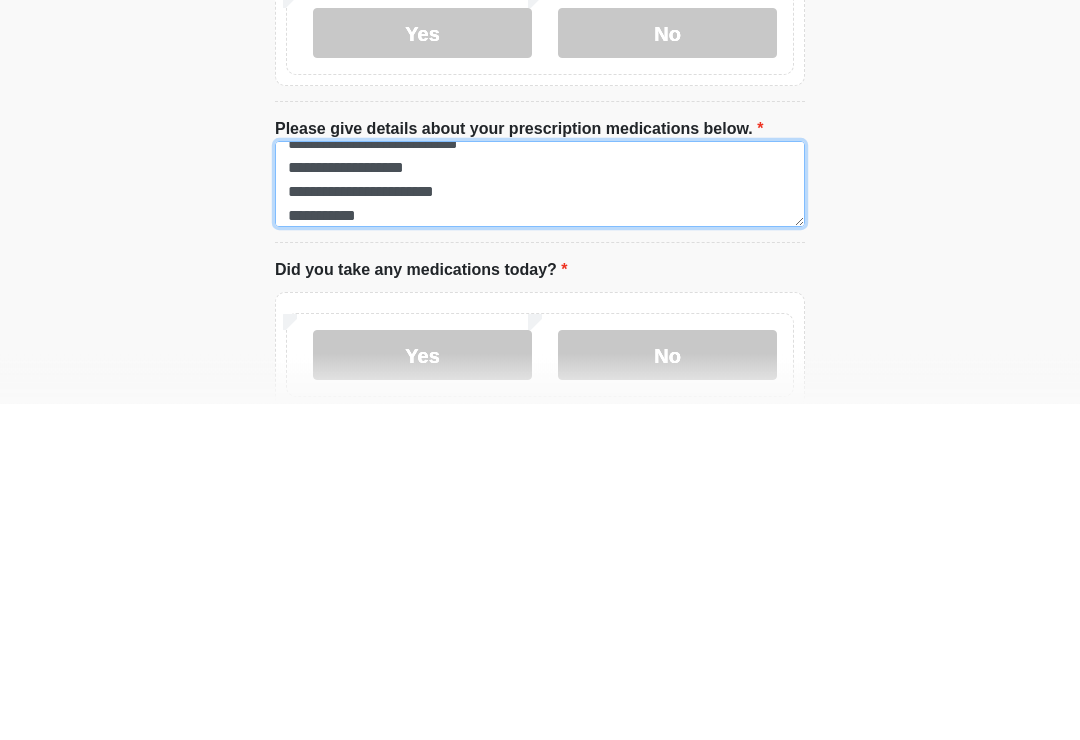 click on "[MASKED]
[MASKED]
[MASKED]
[MASKED]
[MASKED]
[MASKED]
[MASKED]
[MASKED]
[MASKED]
[MASKED]
[MASKED]
[MASKED]
[MASKED]
[MASKED]
[MASKED]" at bounding box center [540, 521] 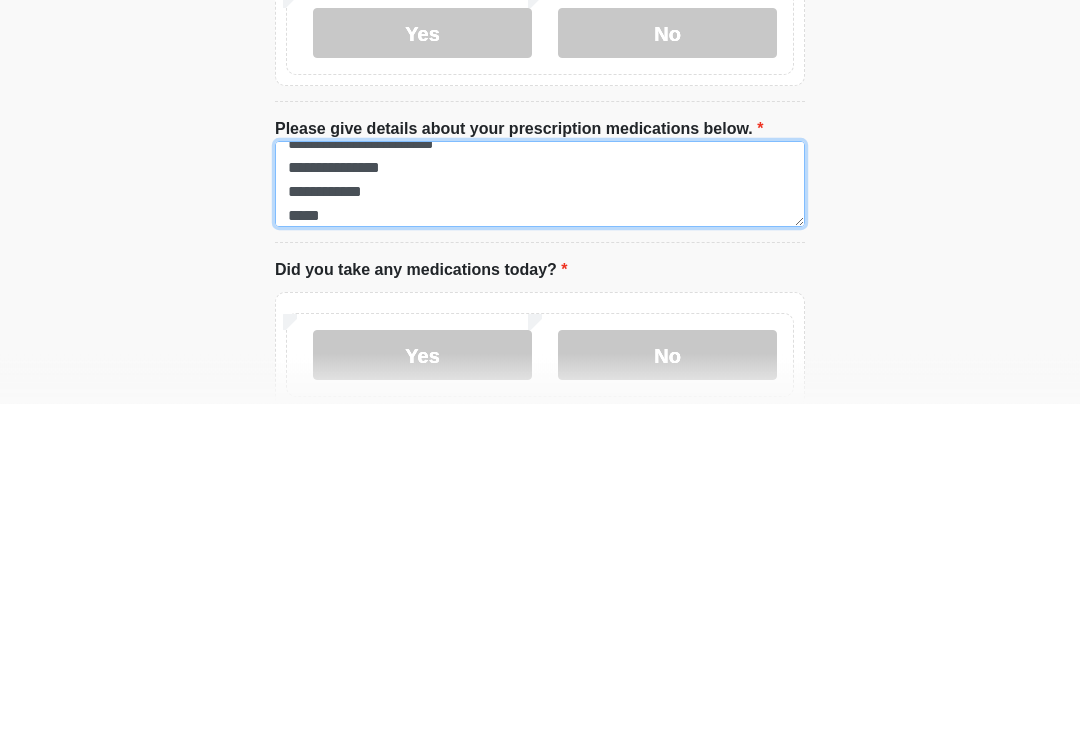 scroll, scrollTop: 352, scrollLeft: 0, axis: vertical 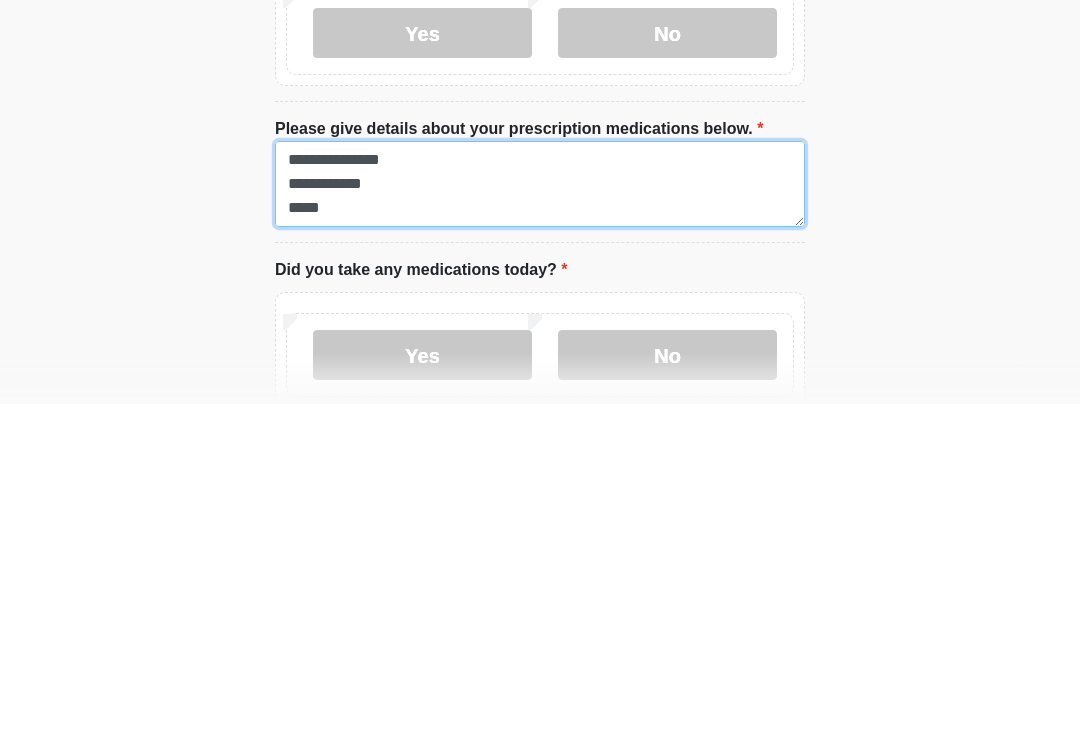 click on "[MASKED]
[MASKED]
[MASKED]
[MASKED]
[MASKED]
[MASKED]
[MASKED]
[MASKED]
[MASKED]
[MASKED]
[MASKED]
[MASKED]
[MASKED]
[MASKED]
[MASKED]
[MASKED]
[MASKED]
[MASKED]" at bounding box center [540, 521] 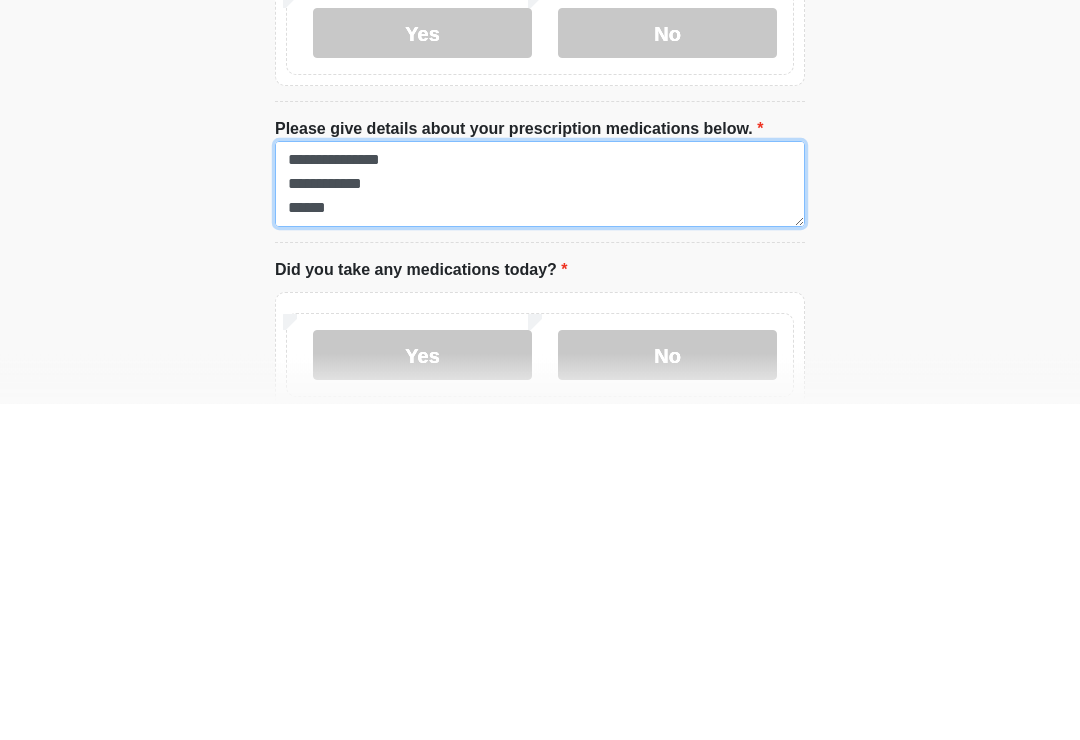 scroll, scrollTop: 352, scrollLeft: 0, axis: vertical 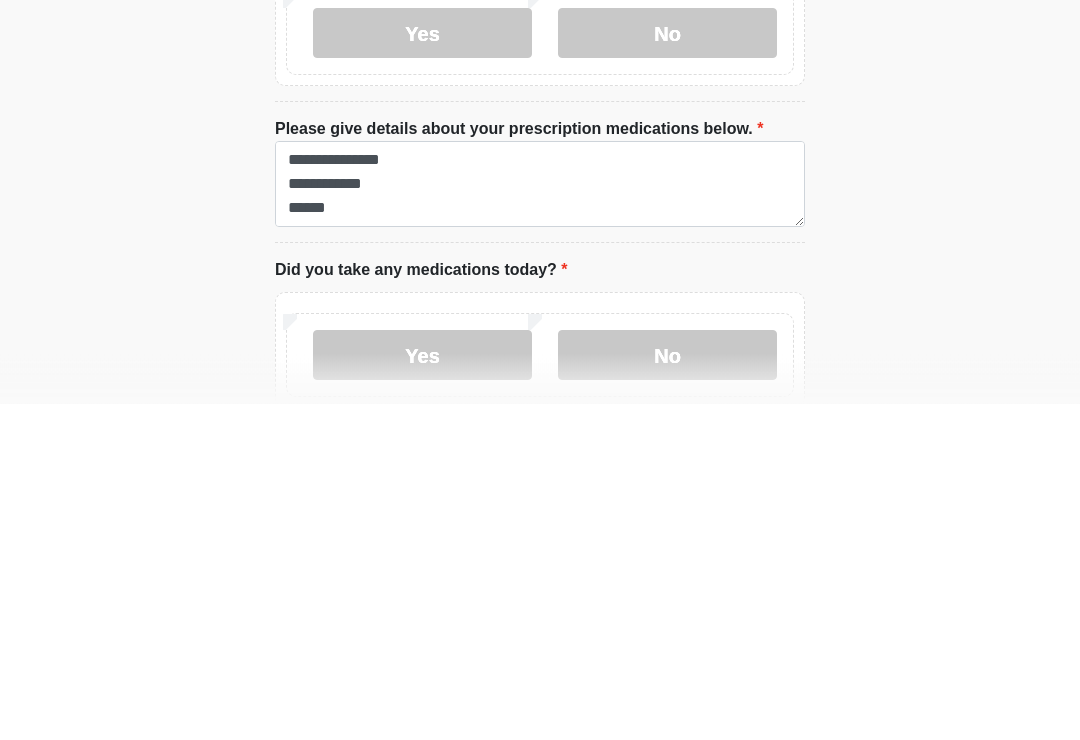 click on "This is the beginning of your  virtual Good Faith Exam .  ﻿﻿﻿﻿﻿﻿﻿﻿ This step is necessary to provide official medical clearance and documentation for your upcoming treatment(s).   ﻿﻿﻿﻿﻿﻿To begin, ﻿﻿﻿﻿﻿﻿ press the continue button below and answer all questions with honesty.
Continue
Please be sure your device is connected to a Wi-Fi Network for quicker service. Otherwise, you may experience connectivity issues with your provider and cause unnecessary delays  .
Continue
Please enter your email address.
~~~~~~~~~~~~~~~~~~~~~~~~~~~~~
Continue
Tell us about you (or the patient if it's not you)
Where should we email your treatment plan?" at bounding box center [540, 548] 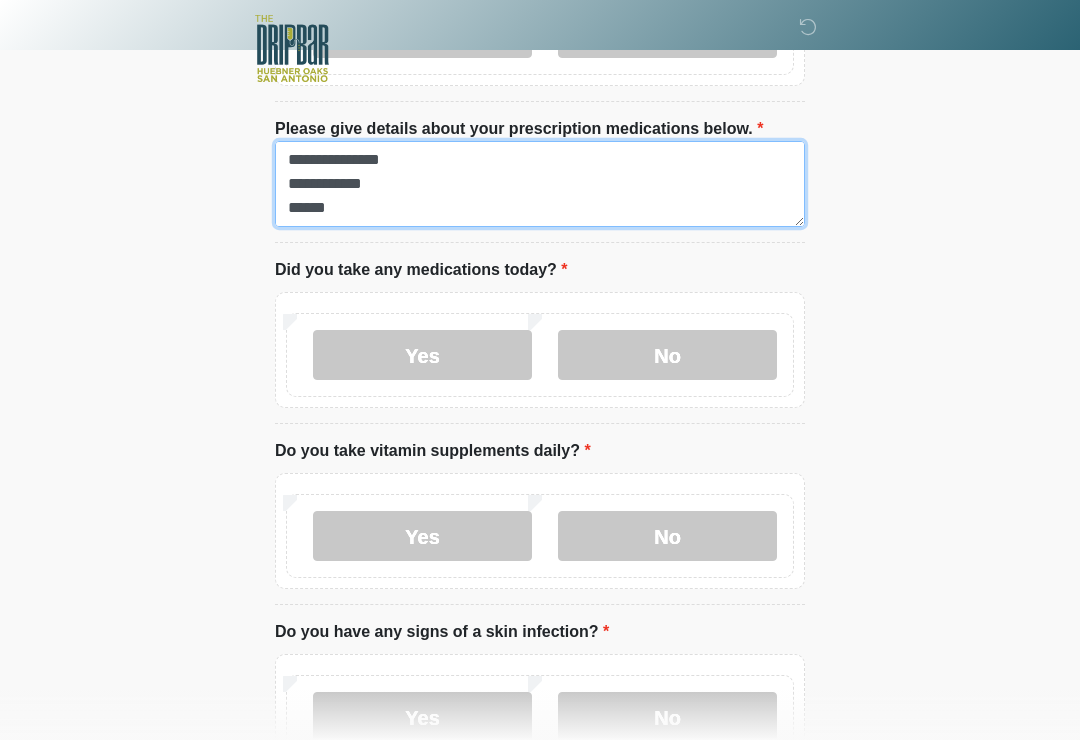 click on "[MASKED]
[MASKED]
[MASKED]
[MASKED]
[MASKED]
[MASKED]
[MASKED]
[MASKED]
[MASKED]
[MASKED]
[MASKED]
[MASKED]
[MASKED]
[MASKED]
[MASKED]
[MASKED]
[MASKED]
[MASKED]" at bounding box center (540, 184) 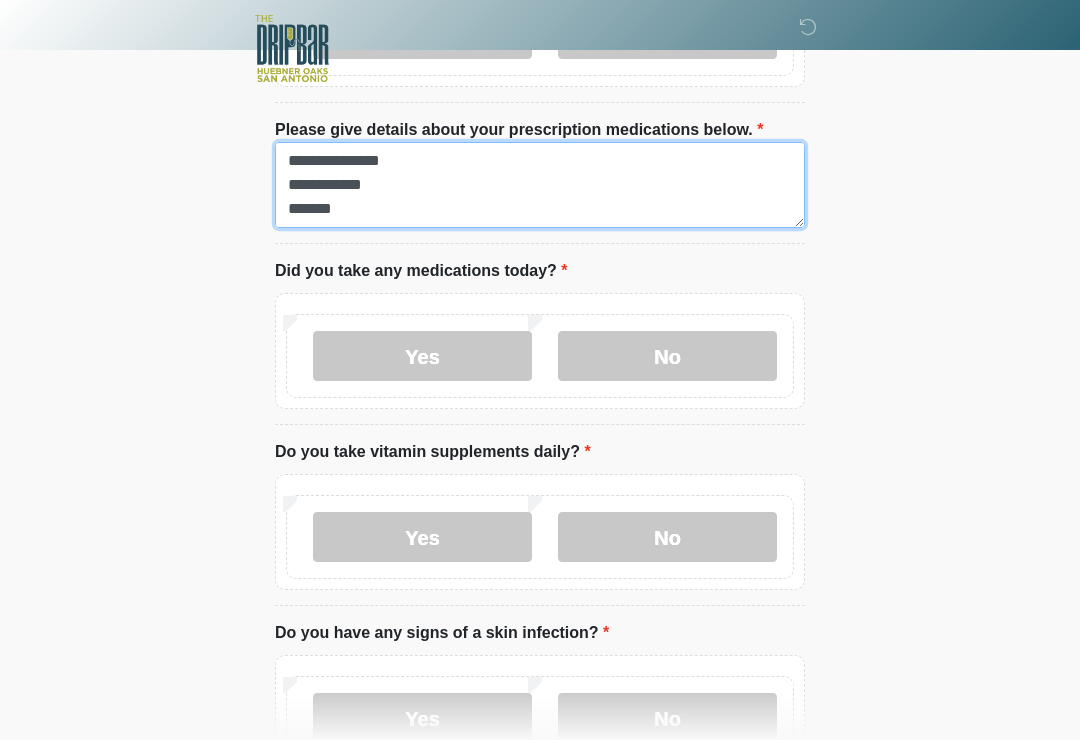 click on "[MASKED]
[MASKED]
[MASKED]
[MASKED]
[MASKED]
[MASKED]
[MASKED]
[MASKED]
[MASKED]
[MASKED]
[MASKED]
[MASKED]
[MASKED]
[MASKED]
[MASKED]
[MASKED]
[MASKED]
[MASKED]
[MASKED]" at bounding box center (540, 185) 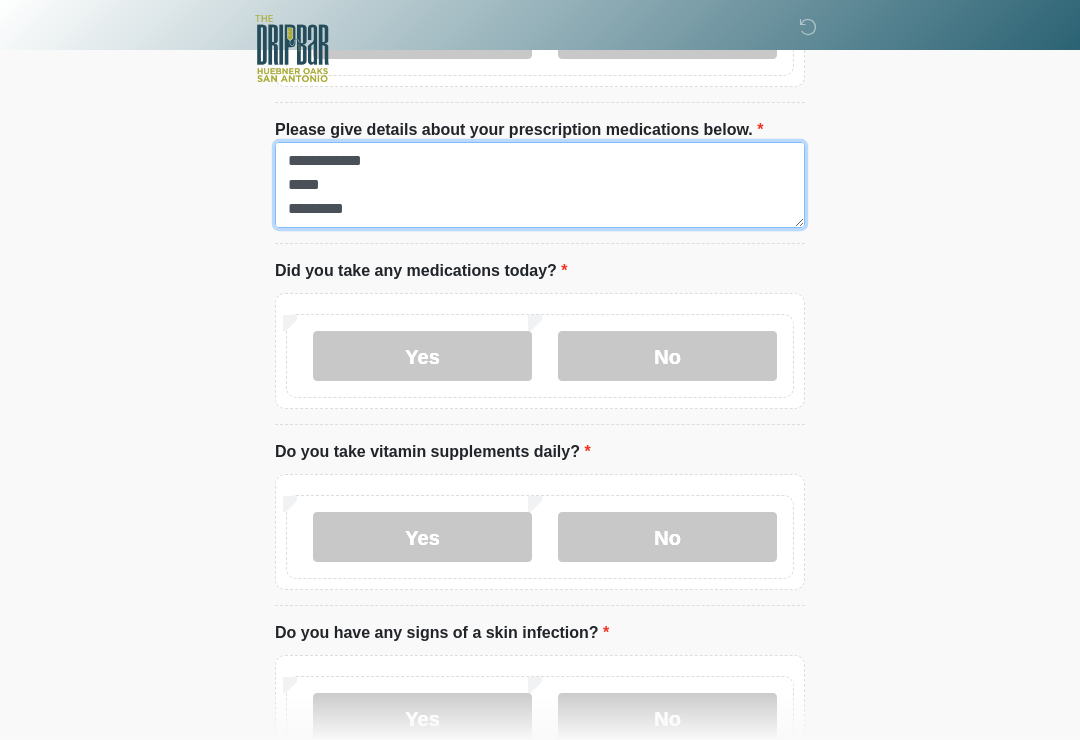 scroll, scrollTop: 408, scrollLeft: 0, axis: vertical 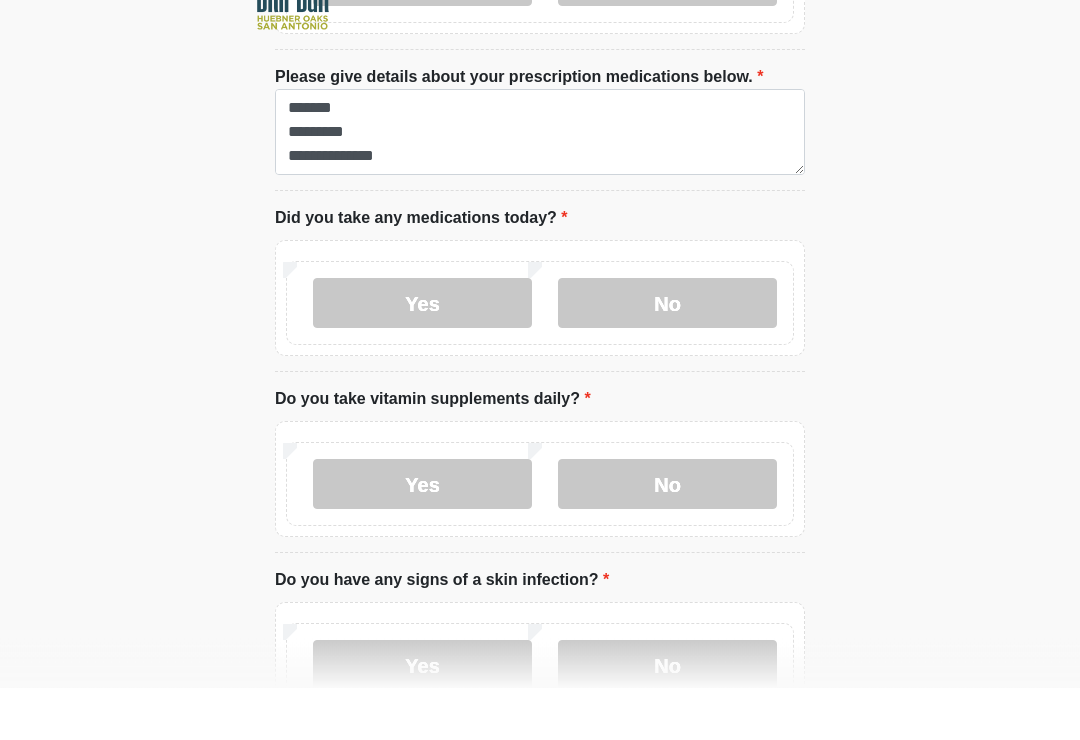 click on "Yes" at bounding box center (422, 356) 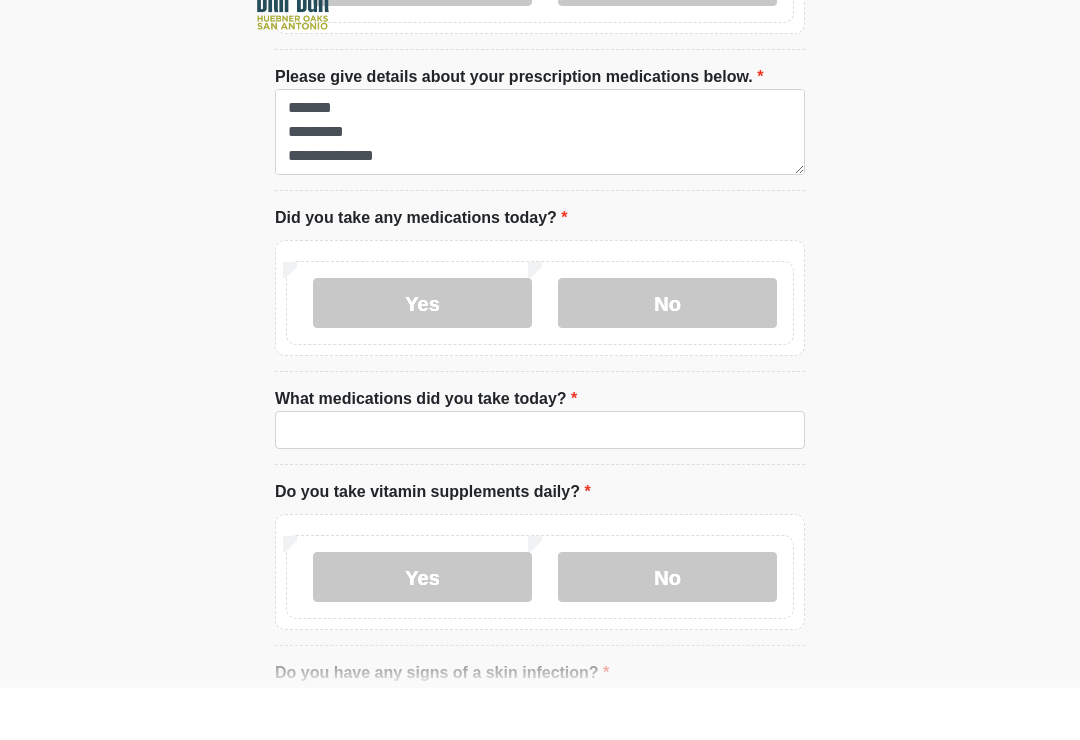 scroll, scrollTop: 1153, scrollLeft: 0, axis: vertical 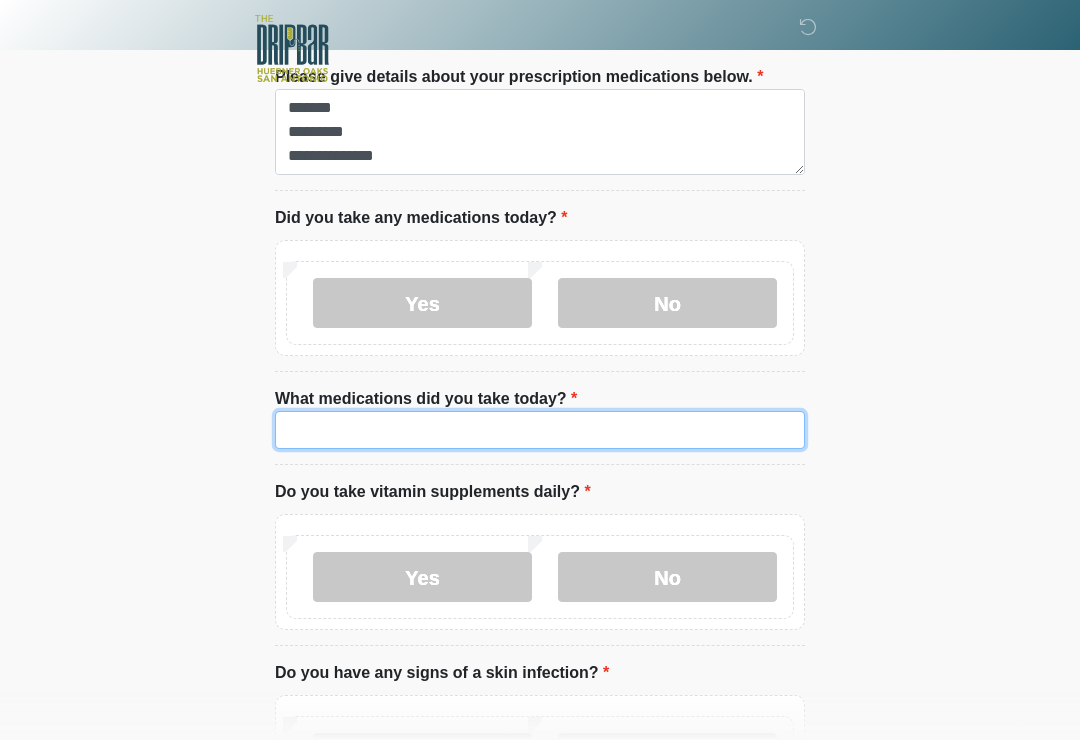 click on "What medications did you take today?" at bounding box center (540, 430) 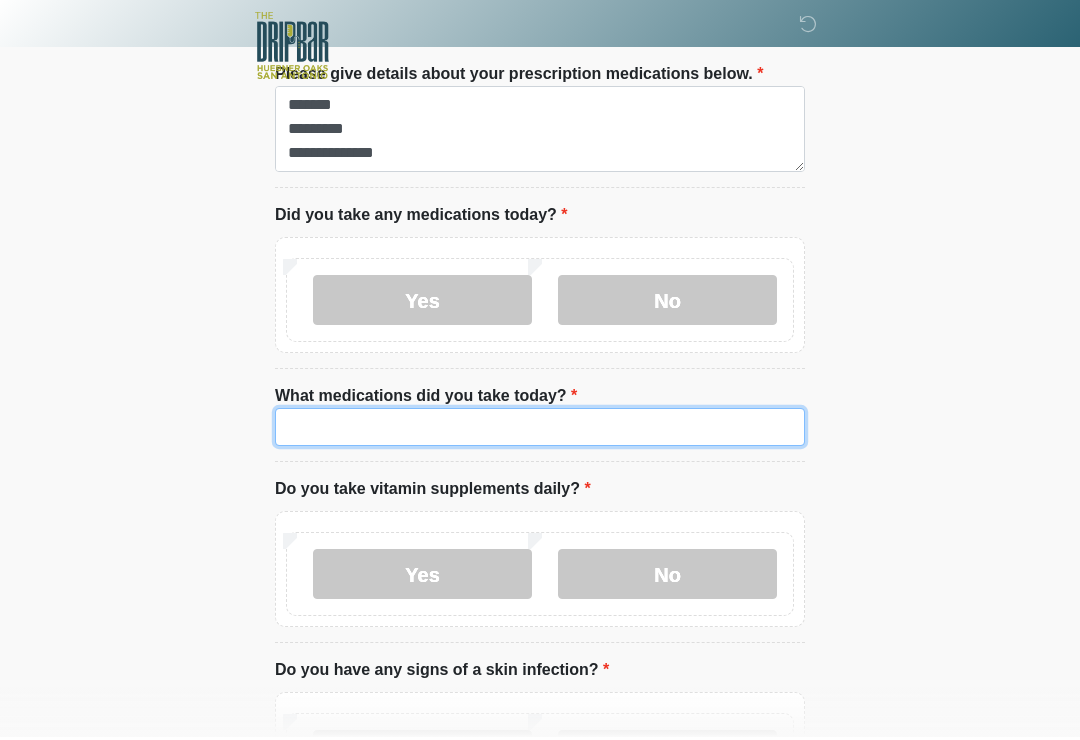 scroll, scrollTop: 1123, scrollLeft: 0, axis: vertical 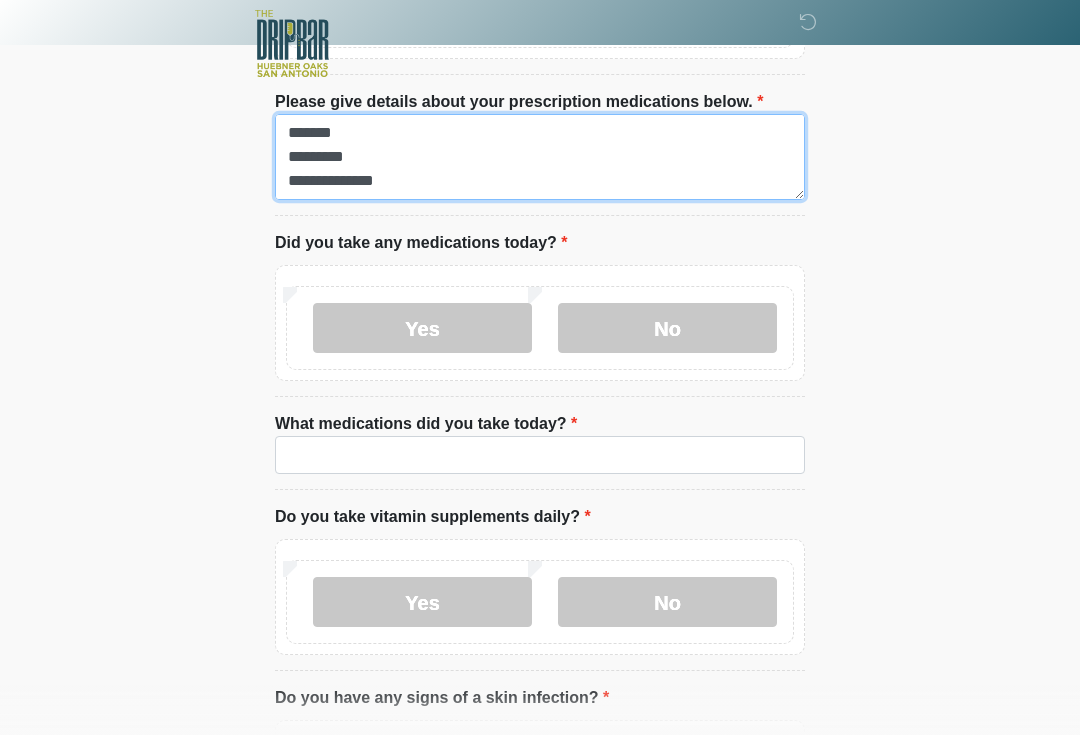 click on "[MASKED]
[MASKED]
[MASKED]
[MASKED]
[MASKED]
[MASKED]
[MASKED]
[MASKED]
[MASKED]
[MASKED]
[MASKED]
[MASKED]
[MASKED]
[MASKED]
[MASKED]
[MASKED]
[MASKED]
[MASKED]
[MASKED]
[MASKED]" at bounding box center (540, 162) 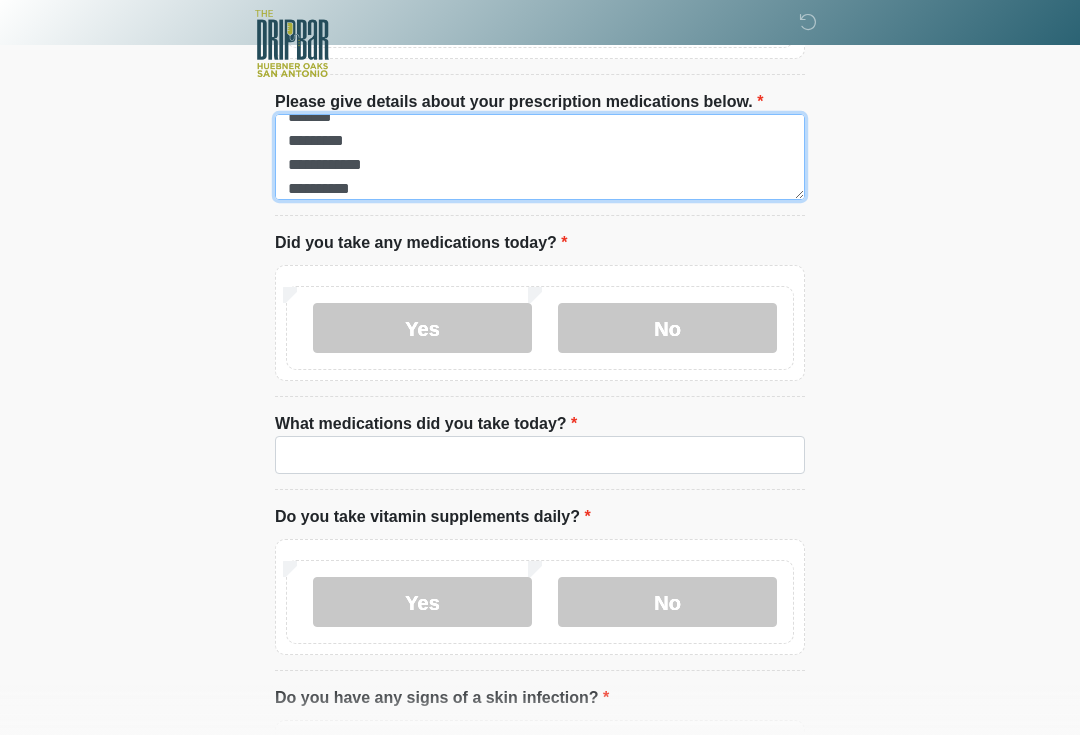 scroll, scrollTop: 478, scrollLeft: 0, axis: vertical 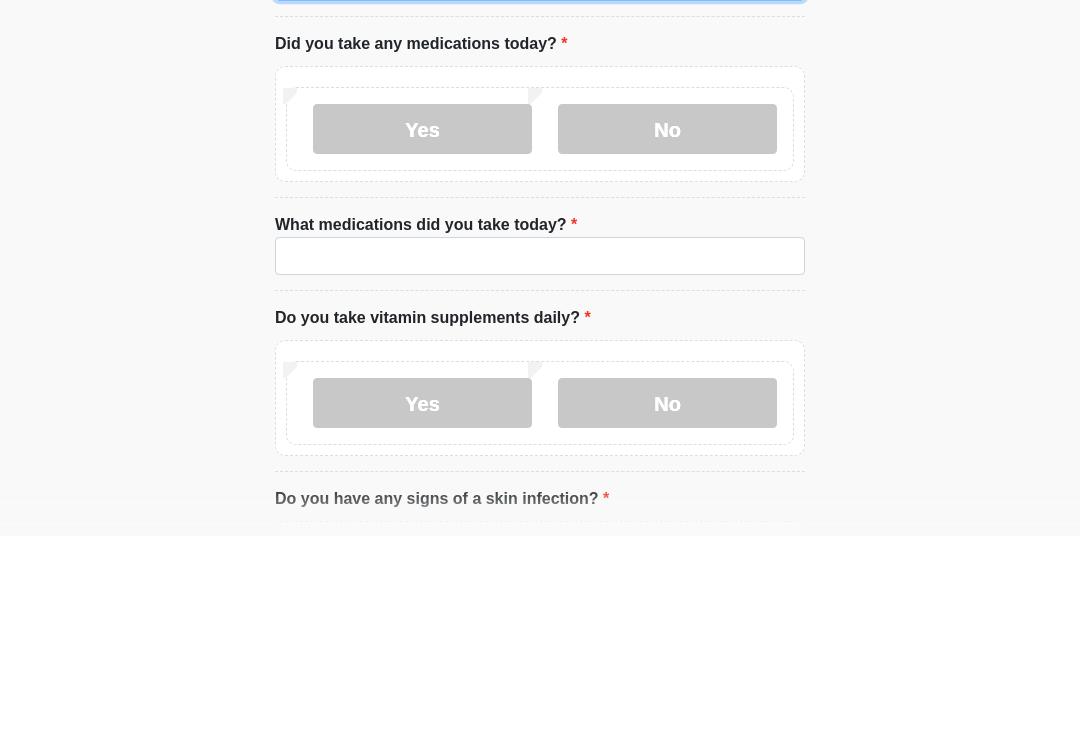 type on "[MASKED]
[MASKED]
[MASKED]
[MASKED]
[MASKED]
[MASKED]
[MASKED]
[MASKED]
[MASKED]
[MASKED]
[MASKED]
[MASKED]
[MASKED]
[MASKED]
[MASKED]
[MASKED]
[MASKED]
[MASKED]
[MASKED]
[MASKED]
[MASKED]
[MASKED]
[MASKED]" 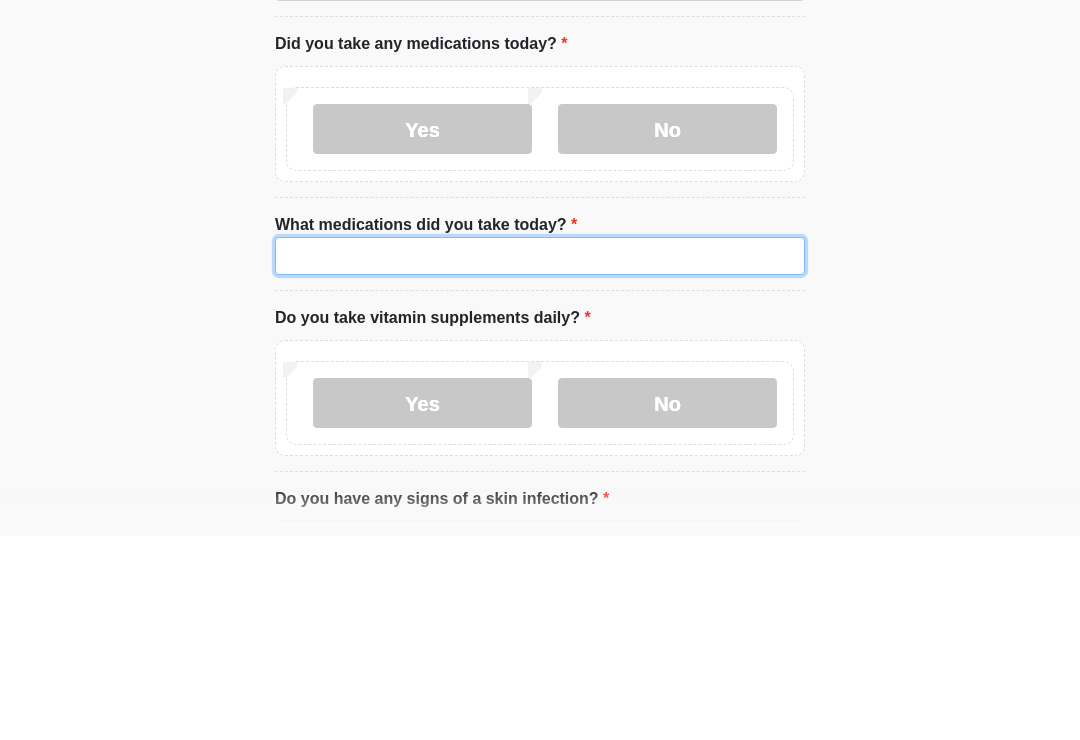 click on "What medications did you take today?" at bounding box center (540, 460) 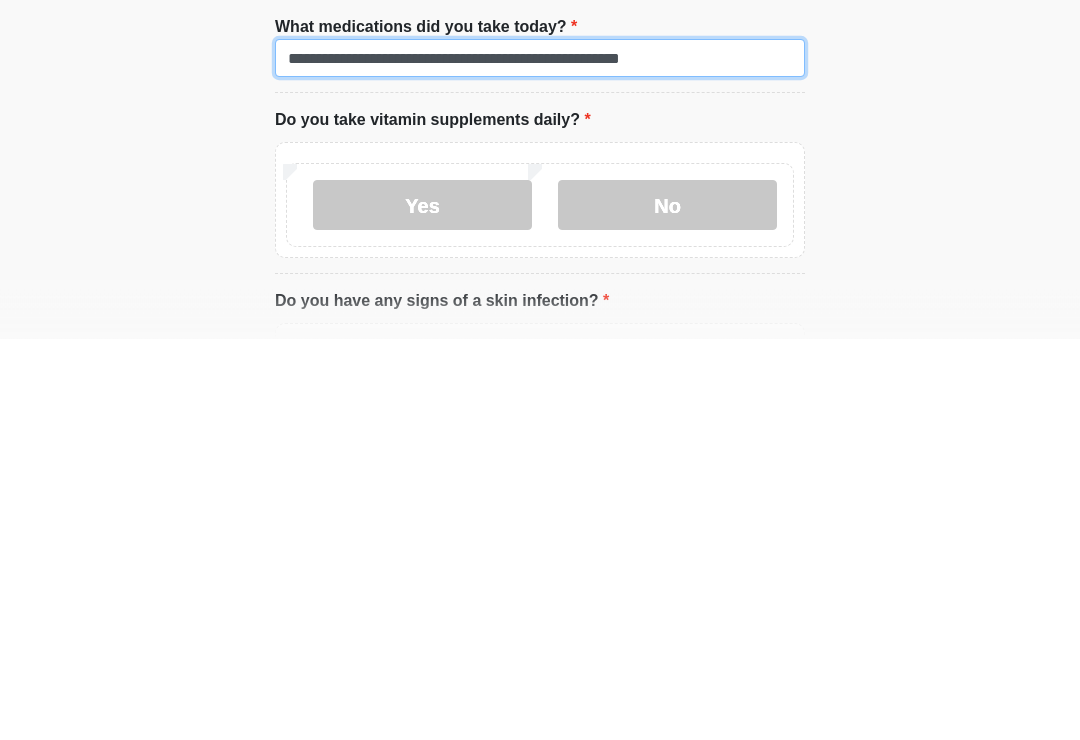 type on "**********" 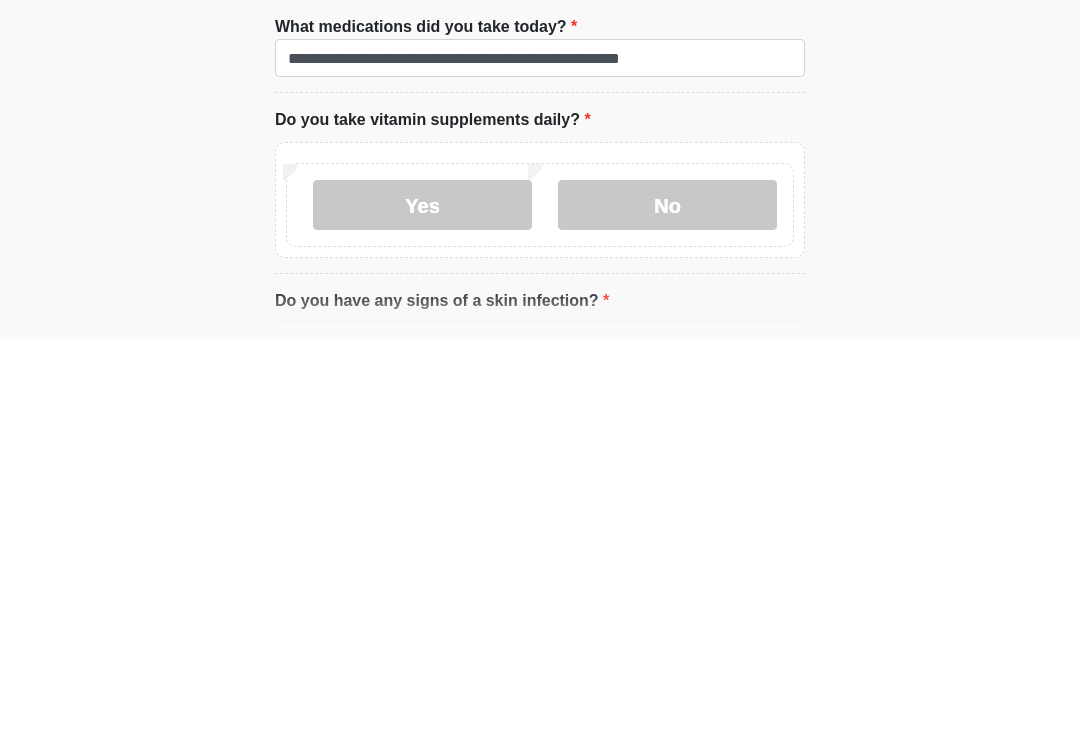 click on "No" at bounding box center [667, 607] 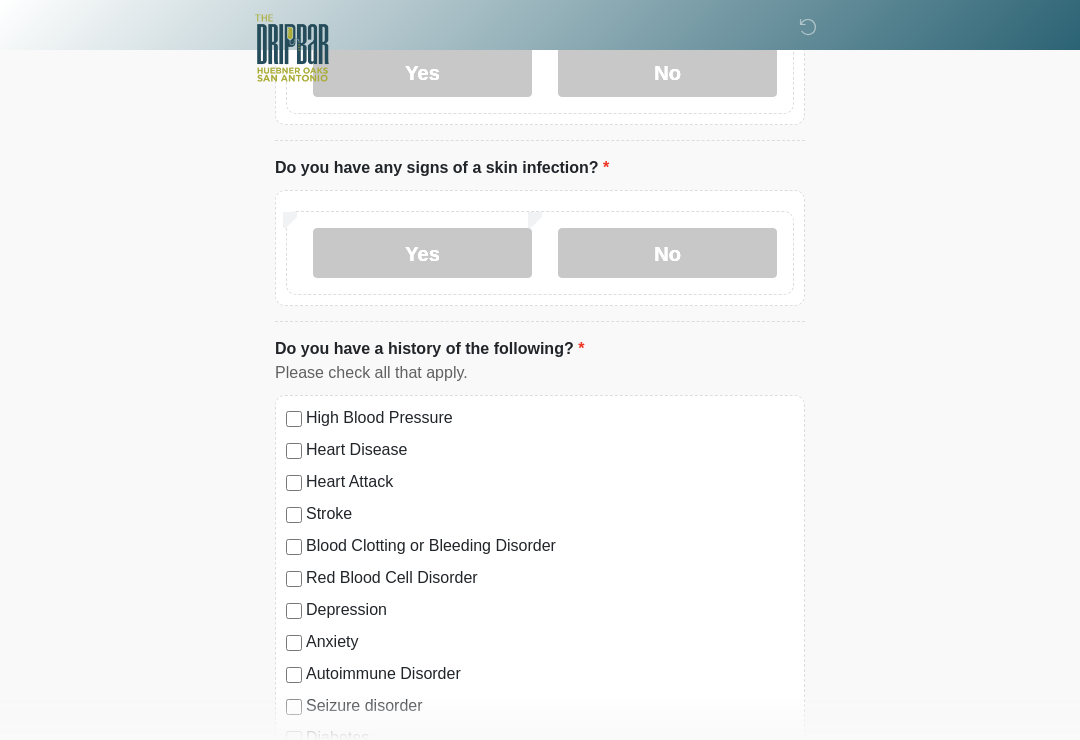 scroll, scrollTop: 1669, scrollLeft: 0, axis: vertical 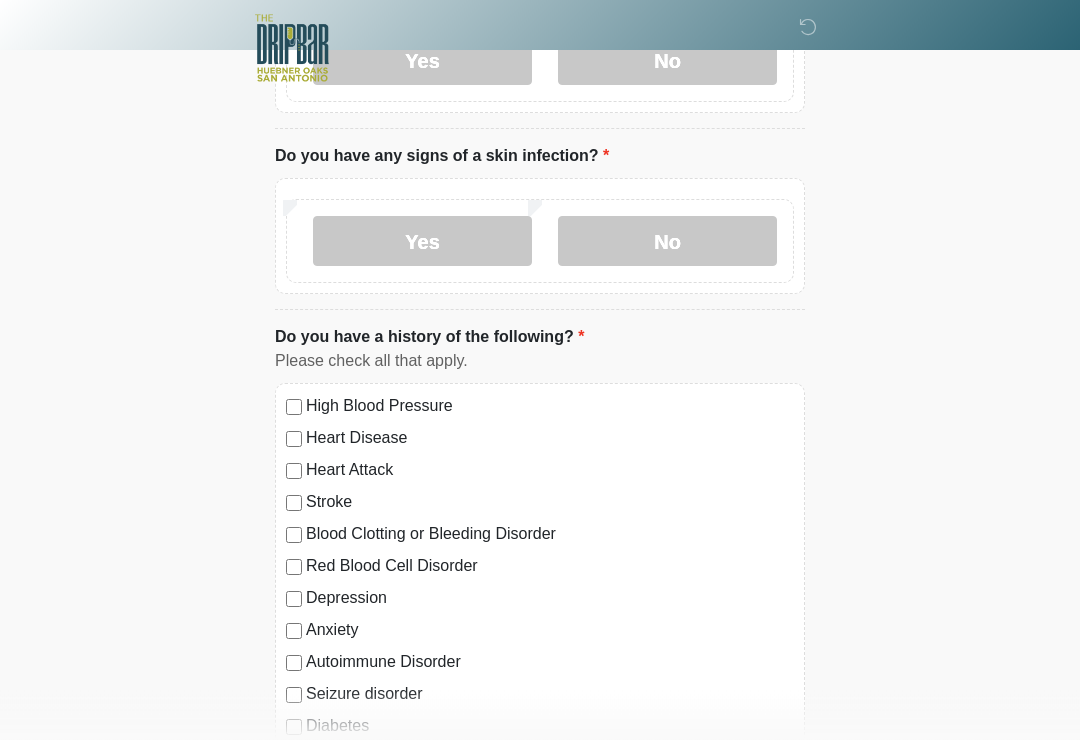 click on "Yes" at bounding box center [422, 242] 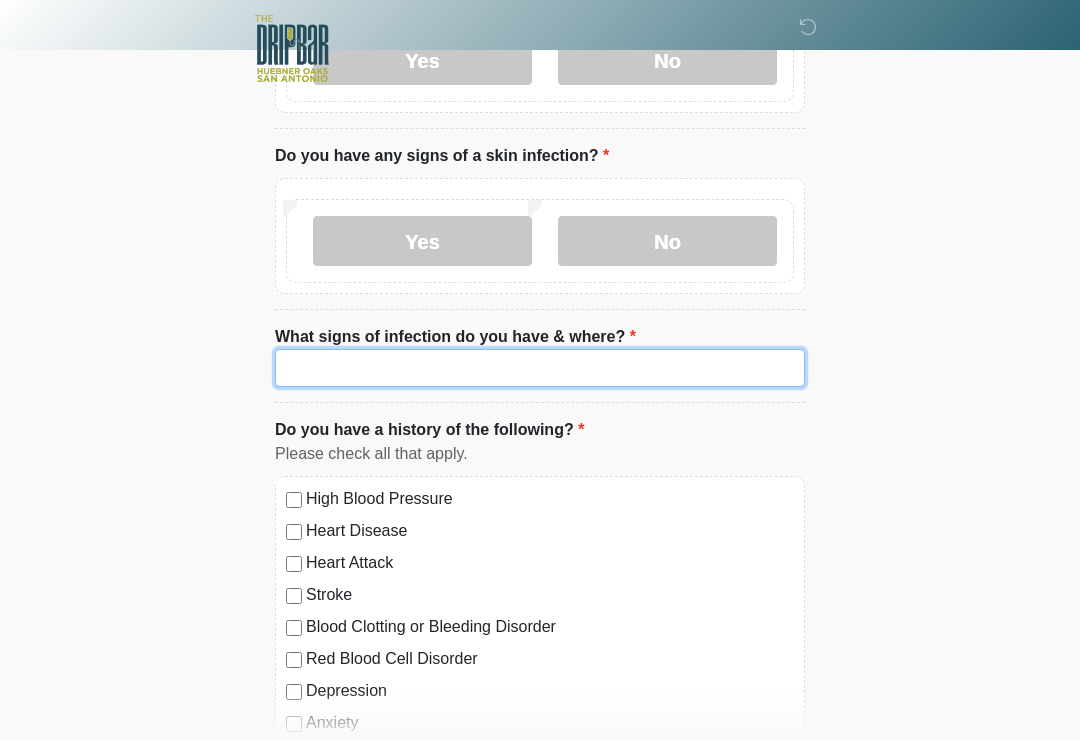 click on "What signs of infection do you have & where?" at bounding box center (540, 368) 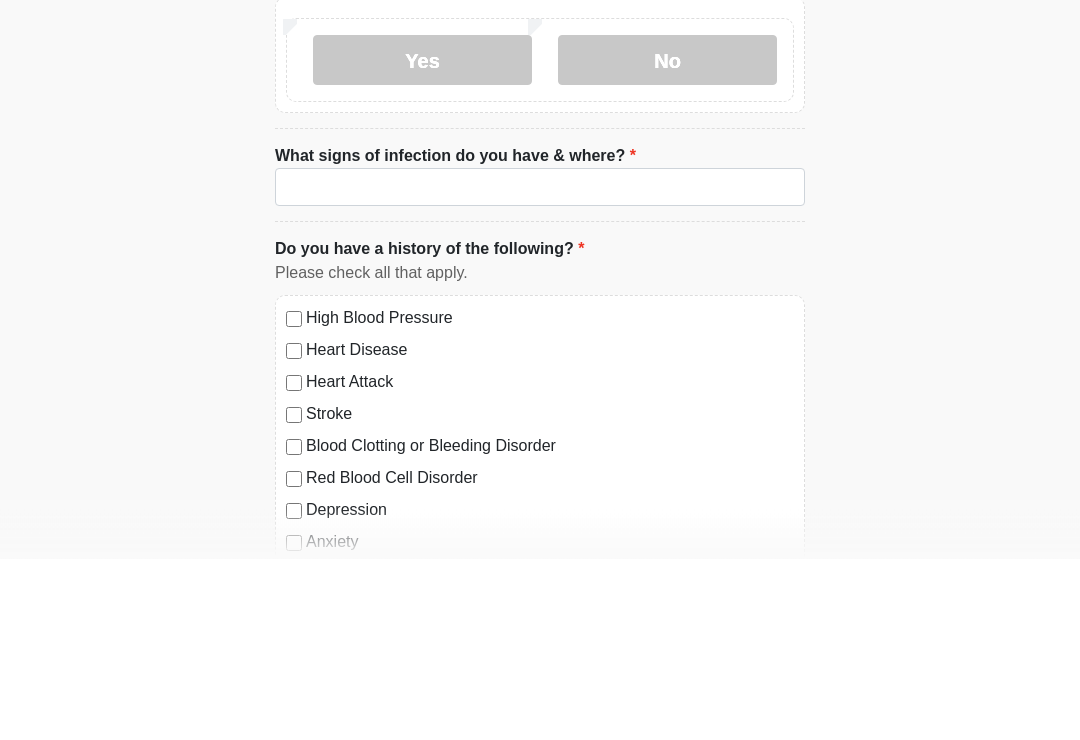 click on "No" at bounding box center [667, 242] 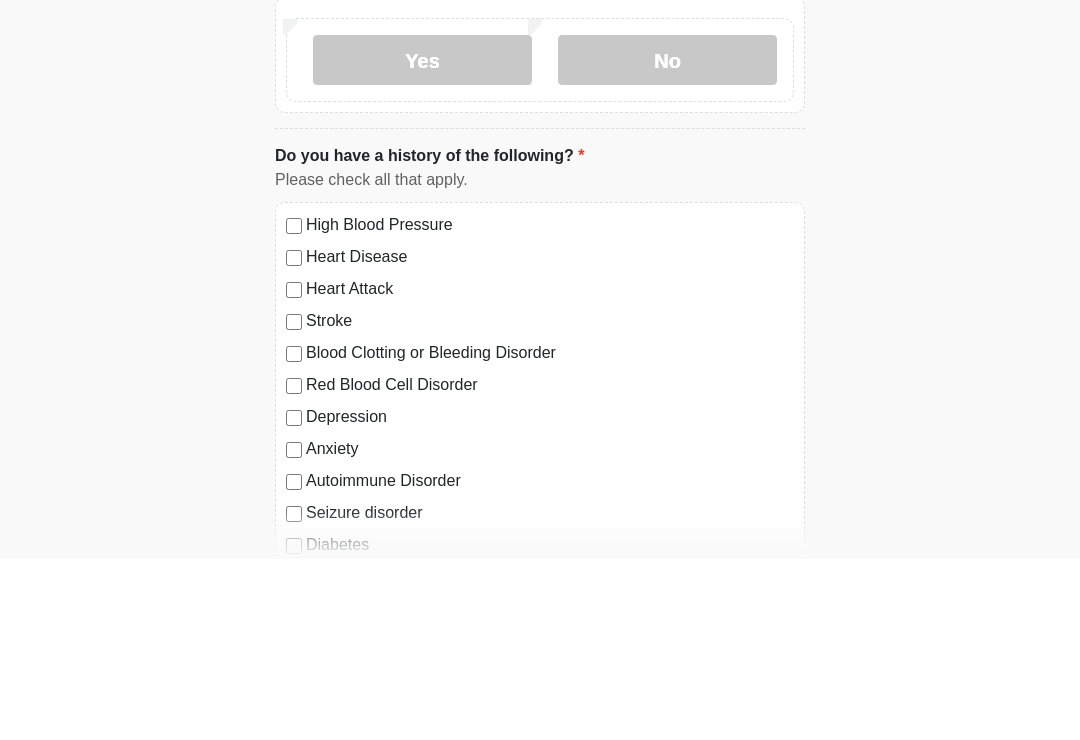 scroll, scrollTop: 1851, scrollLeft: 0, axis: vertical 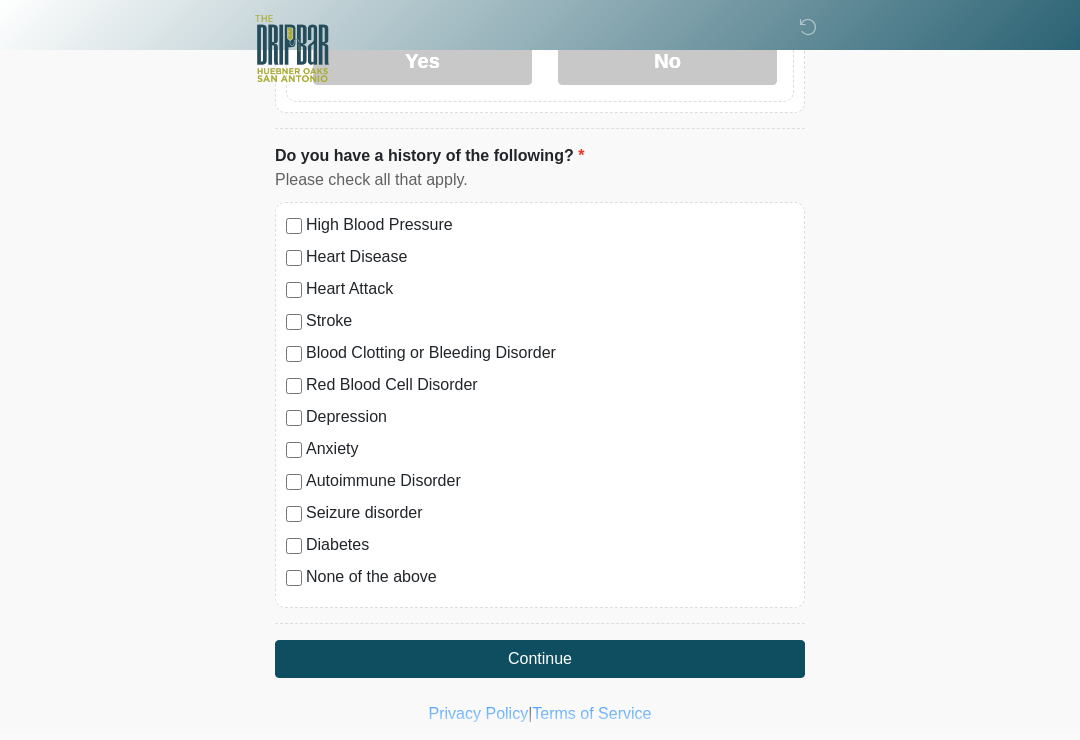 click on "High Blood Pressure" at bounding box center (540, 225) 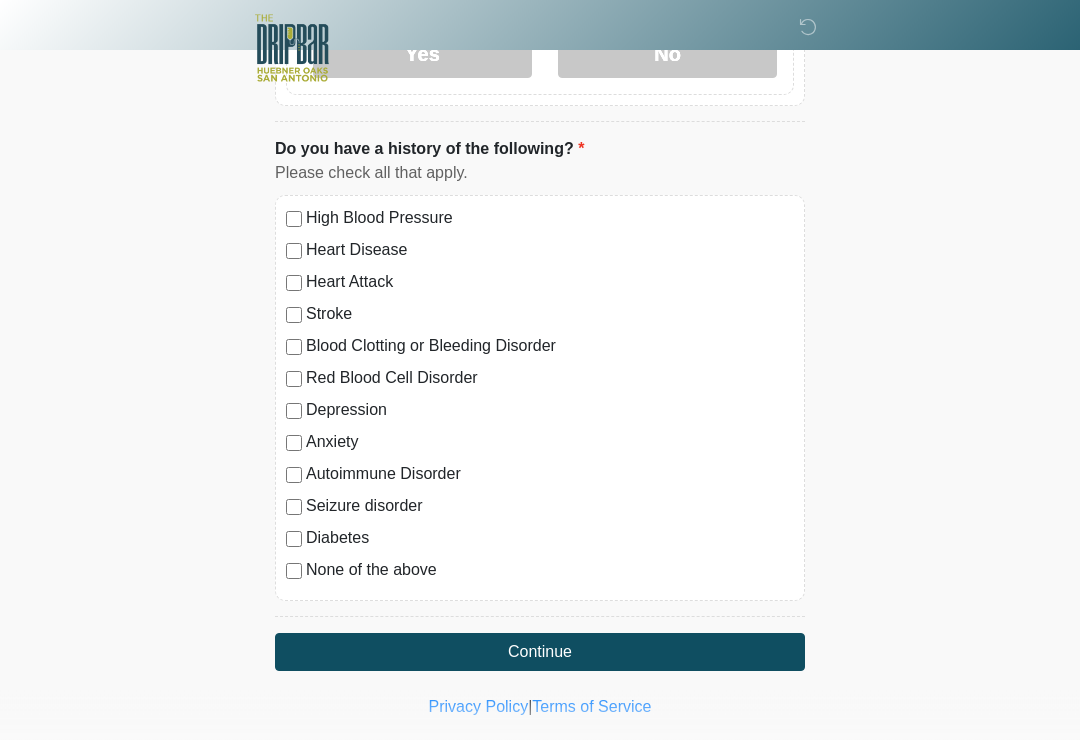 scroll, scrollTop: 1860, scrollLeft: 0, axis: vertical 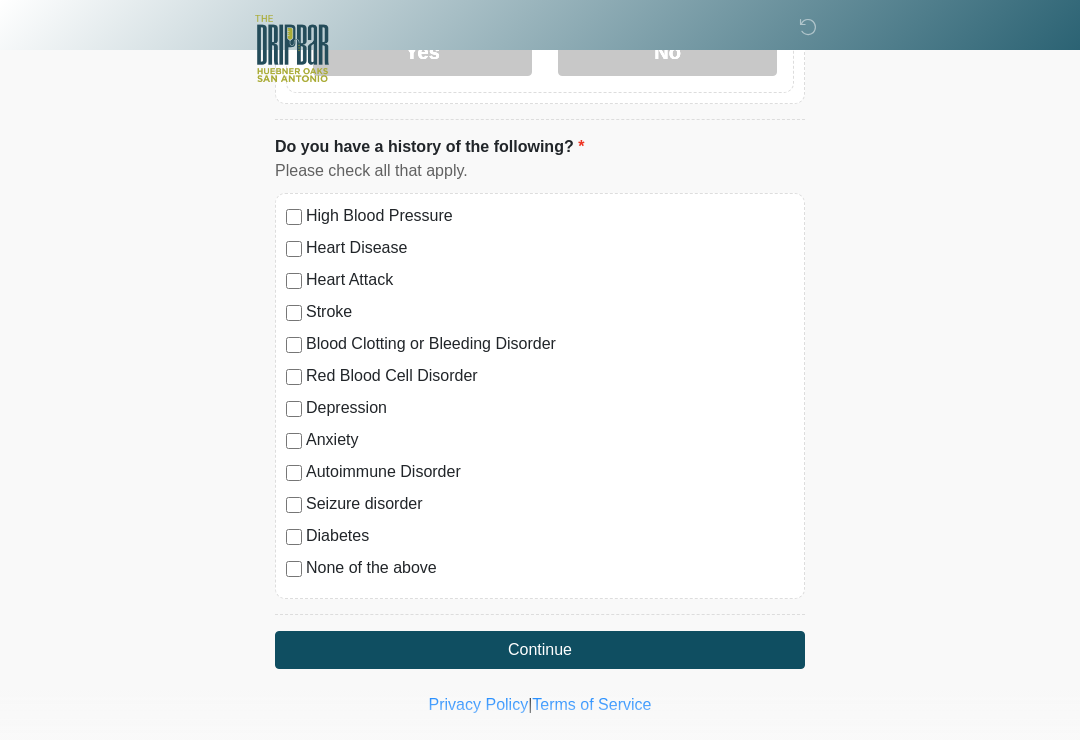 click on "Diabetes" at bounding box center (540, 536) 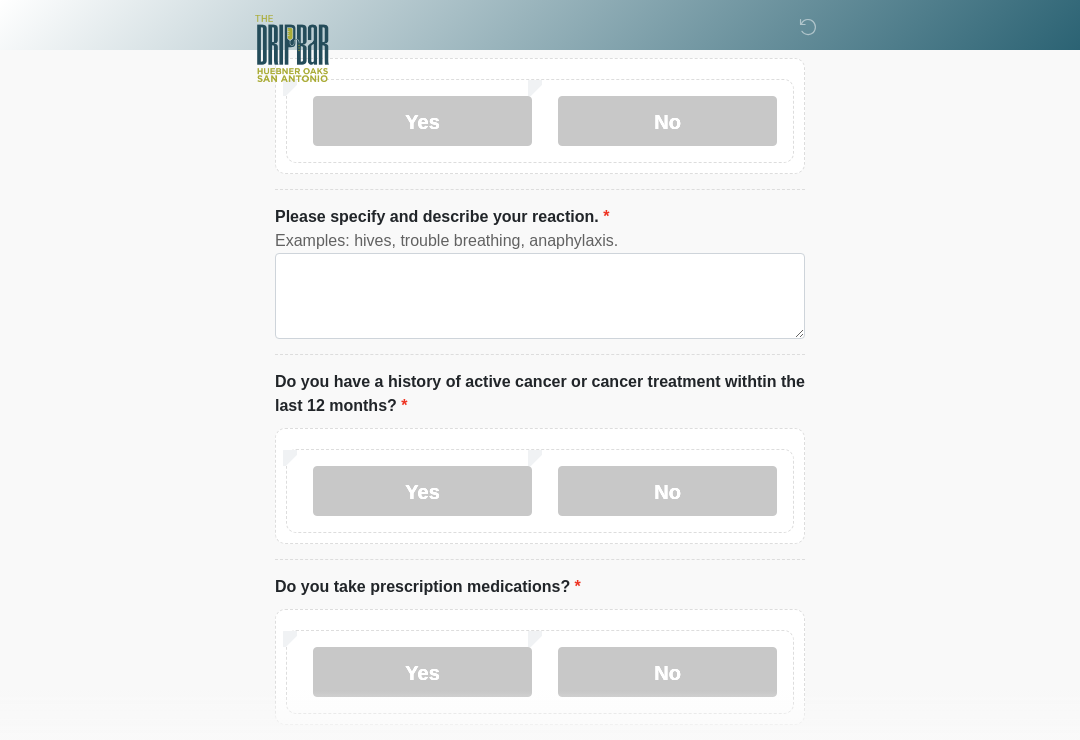 scroll, scrollTop: 0, scrollLeft: 0, axis: both 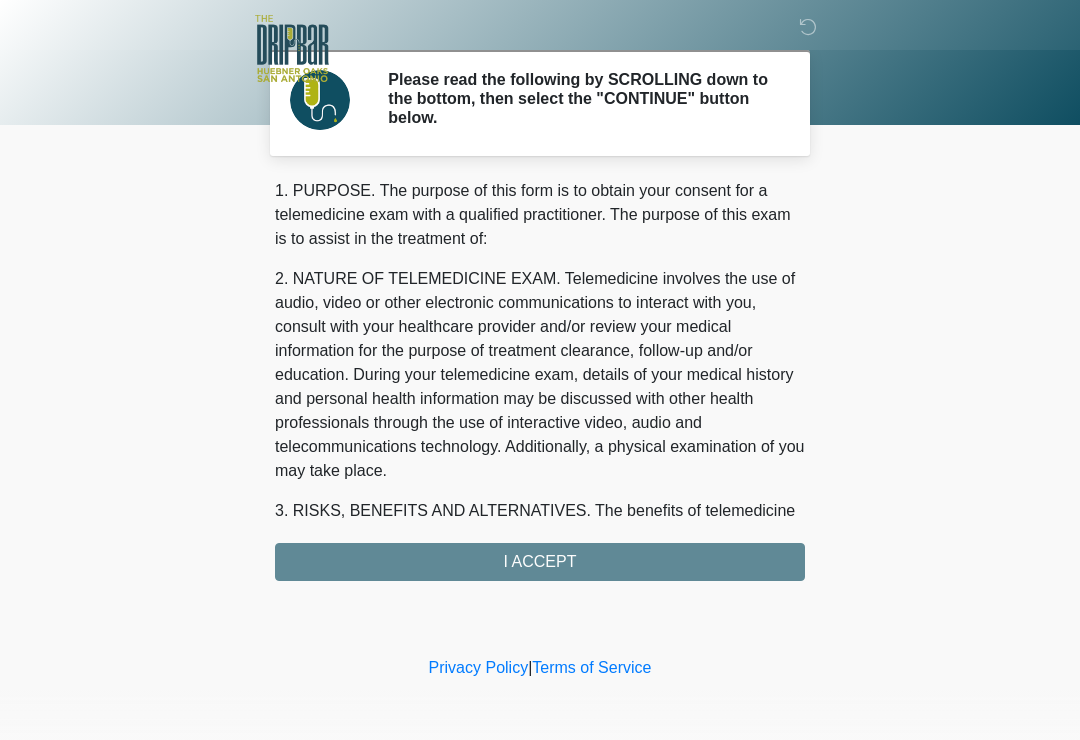 click on "1. PURPOSE. The purpose of this form is to obtain your consent for a telemedicine exam with a qualified practitioner. The purpose of this exam is to assist in the treatment of:  2. NATURE OF TELEMEDICINE EXAM. Telemedicine involves the use of audio, video or other electronic communications to interact with you, consult with your healthcare provider and/or review your medical information for the purpose of treatment clearance, follow-up and/or education. During your telemedicine exam, details of your medical history and personal health information may be discussed with other health professionals through the use of interactive video, audio and telecommunications technology. Additionally, a physical examination of you may take place. 4. HEALTHCARE INSTITUTION. The DRIPBaR - [LOCATION] at [LOCATION] has medical and non-medical technical personnel who may participate in the telemedicine exam to aid in the audio/video link with the qualified practitioner.
I ACCEPT" at bounding box center [540, 380] 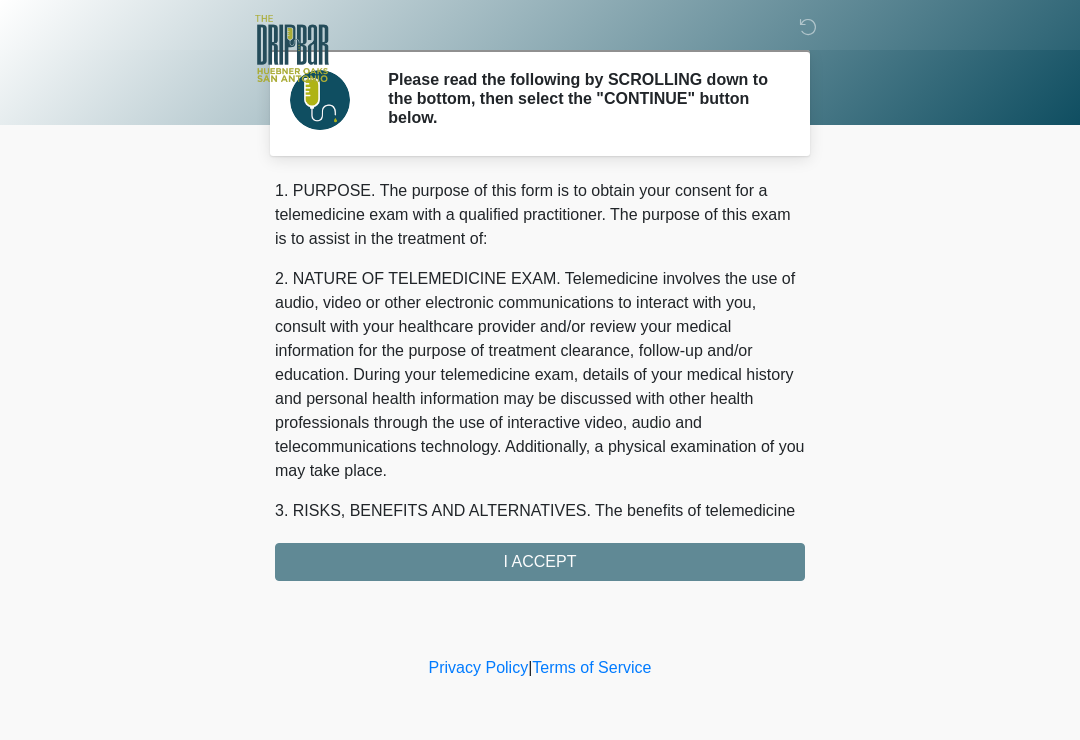 click on "1. PURPOSE. The purpose of this form is to obtain your consent for a telemedicine exam with a qualified practitioner. The purpose of this exam is to assist in the treatment of:  2. NATURE OF TELEMEDICINE EXAM. Telemedicine involves the use of audio, video or other electronic communications to interact with you, consult with your healthcare provider and/or review your medical information for the purpose of treatment clearance, follow-up and/or education. During your telemedicine exam, details of your medical history and personal health information may be discussed with other health professionals through the use of interactive video, audio and telecommunications technology. Additionally, a physical examination of you may take place. 4. HEALTHCARE INSTITUTION. The DRIPBaR - [LOCATION] at [LOCATION] has medical and non-medical technical personnel who may participate in the telemedicine exam to aid in the audio/video link with the qualified practitioner.
I ACCEPT" at bounding box center [540, 380] 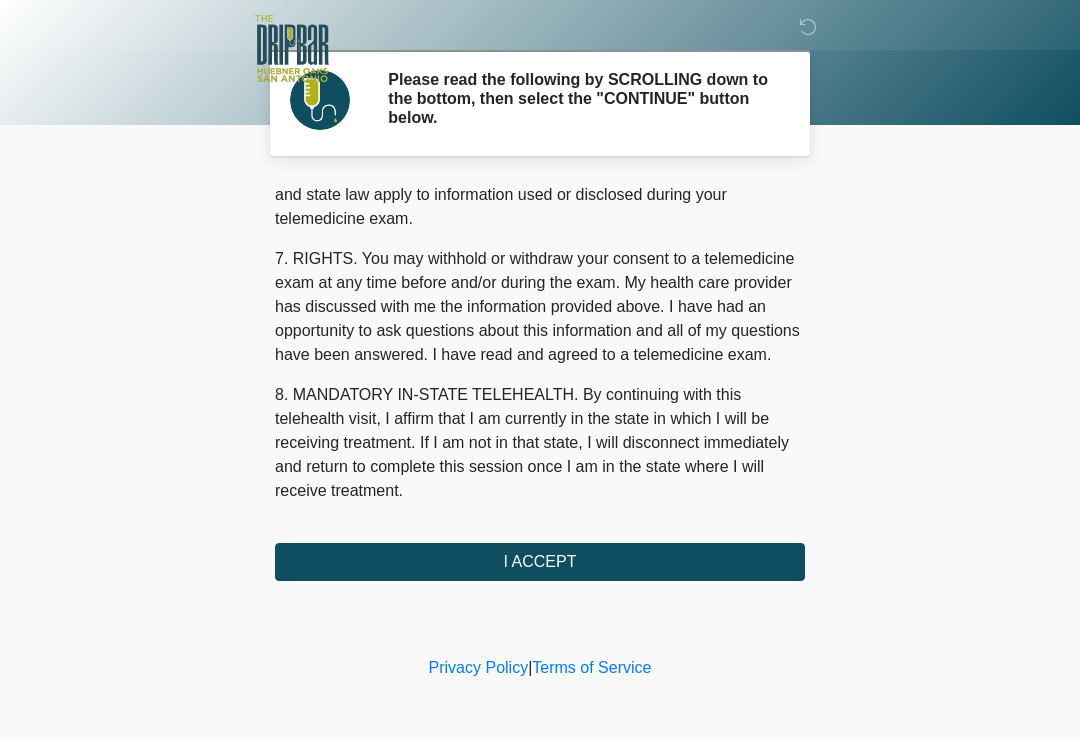 scroll, scrollTop: 844, scrollLeft: 0, axis: vertical 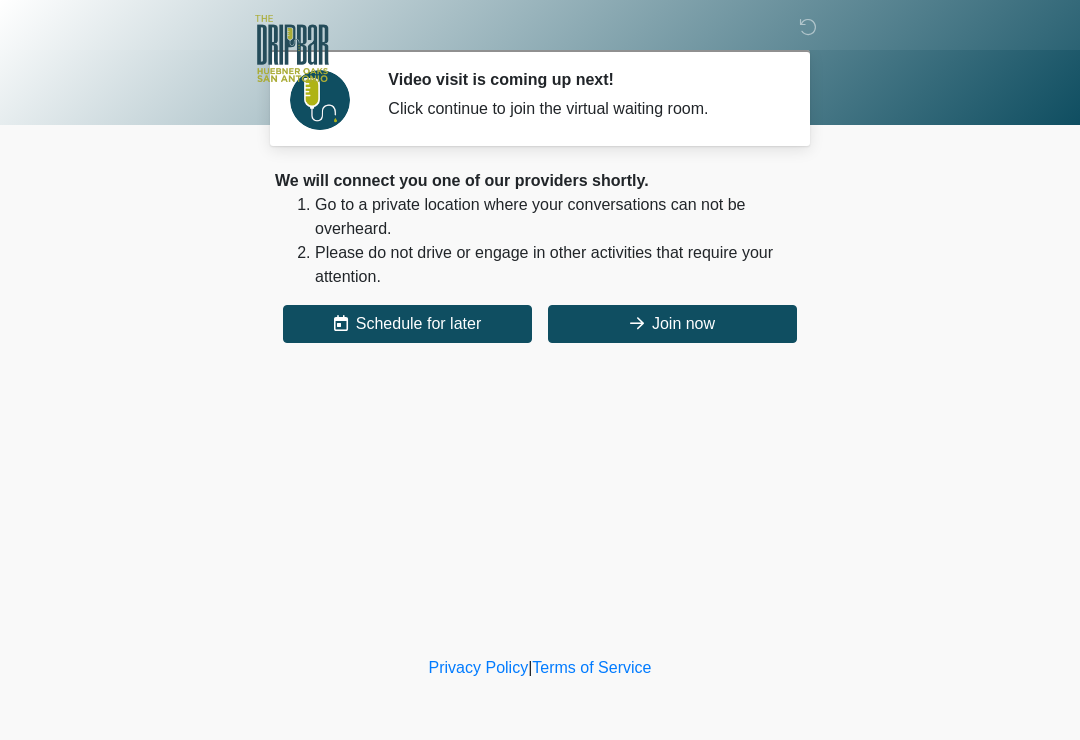 click on "Join now" at bounding box center [672, 324] 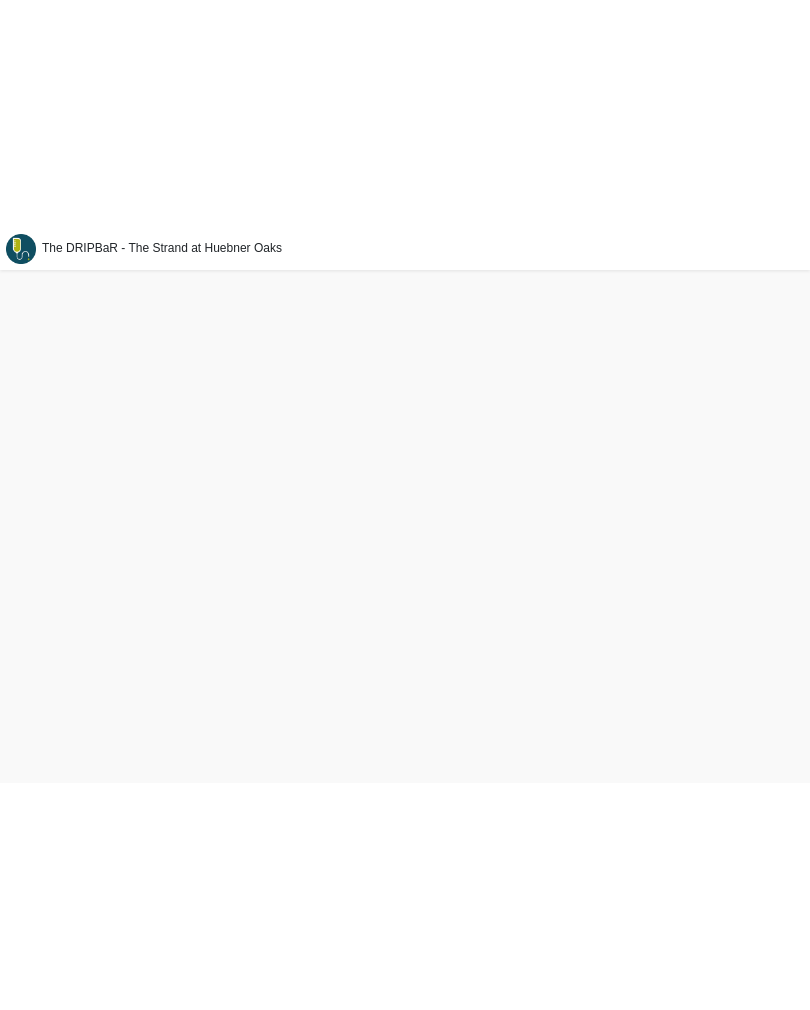 scroll, scrollTop: 0, scrollLeft: 0, axis: both 